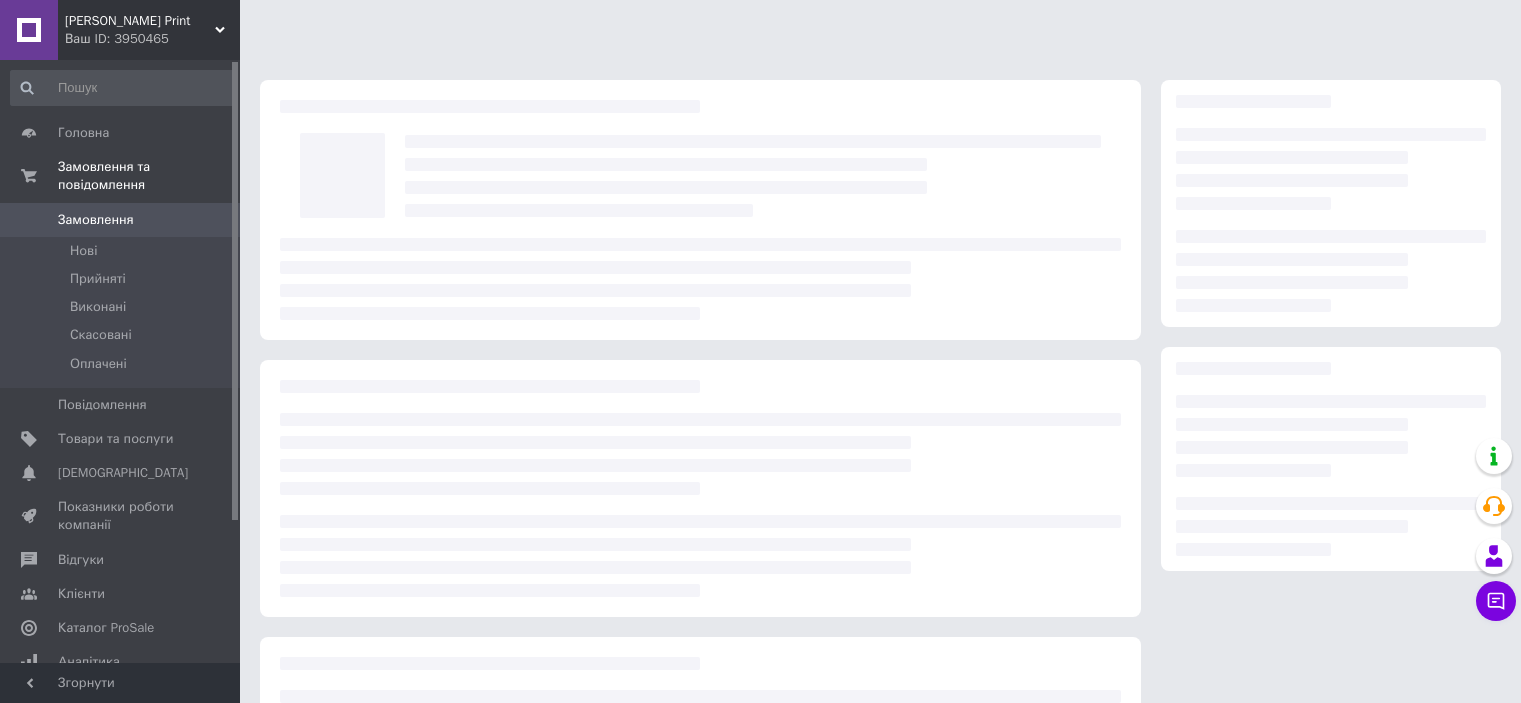 scroll, scrollTop: 0, scrollLeft: 0, axis: both 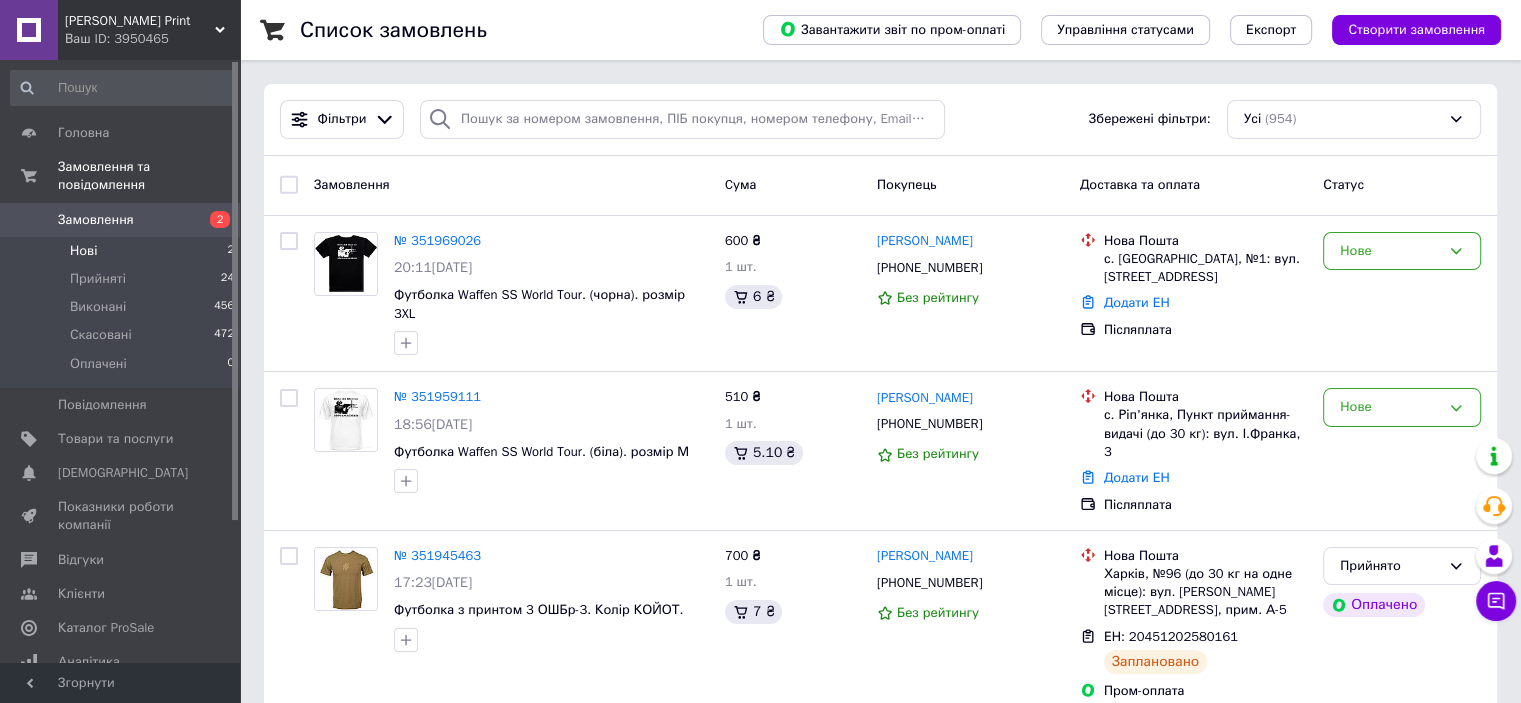 click on "Нові 2" at bounding box center (123, 251) 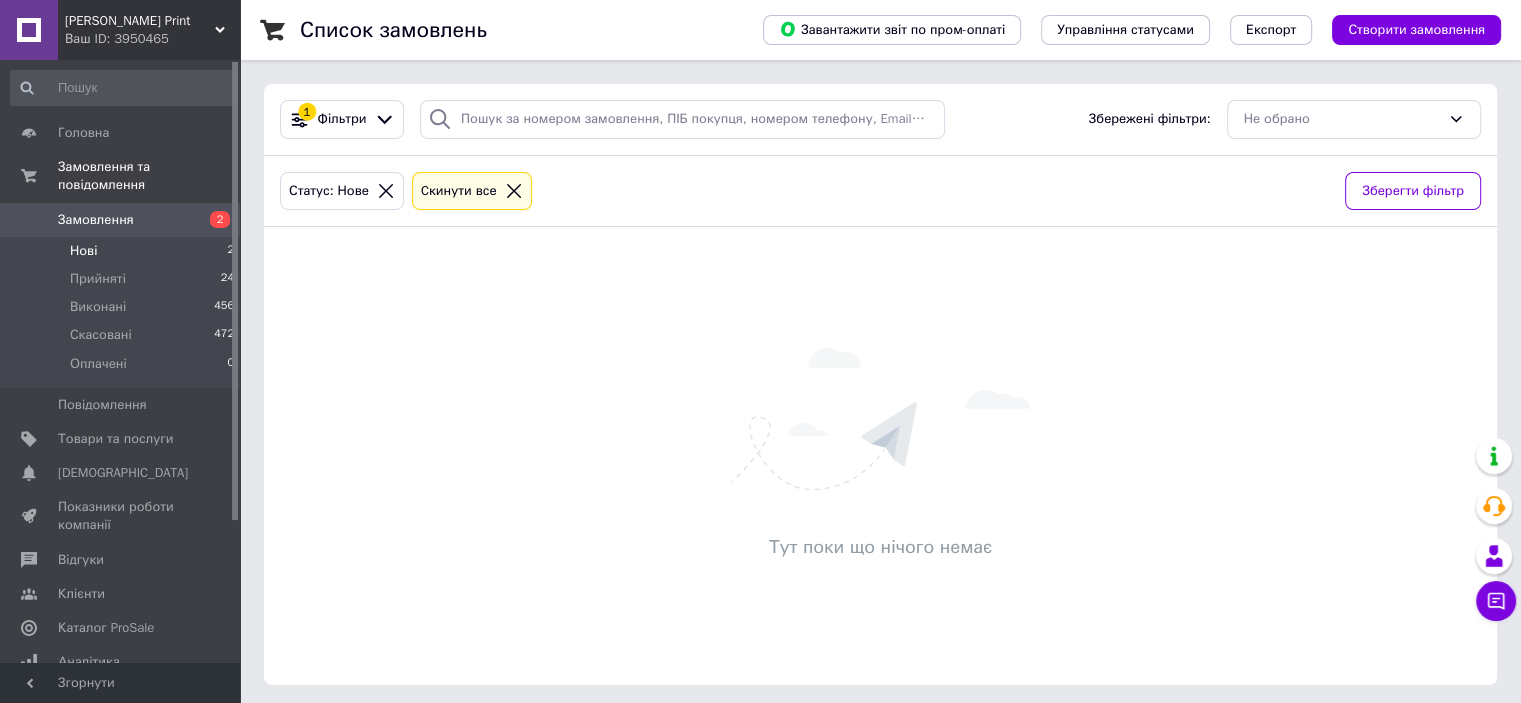 click on "Нові 2" at bounding box center [123, 251] 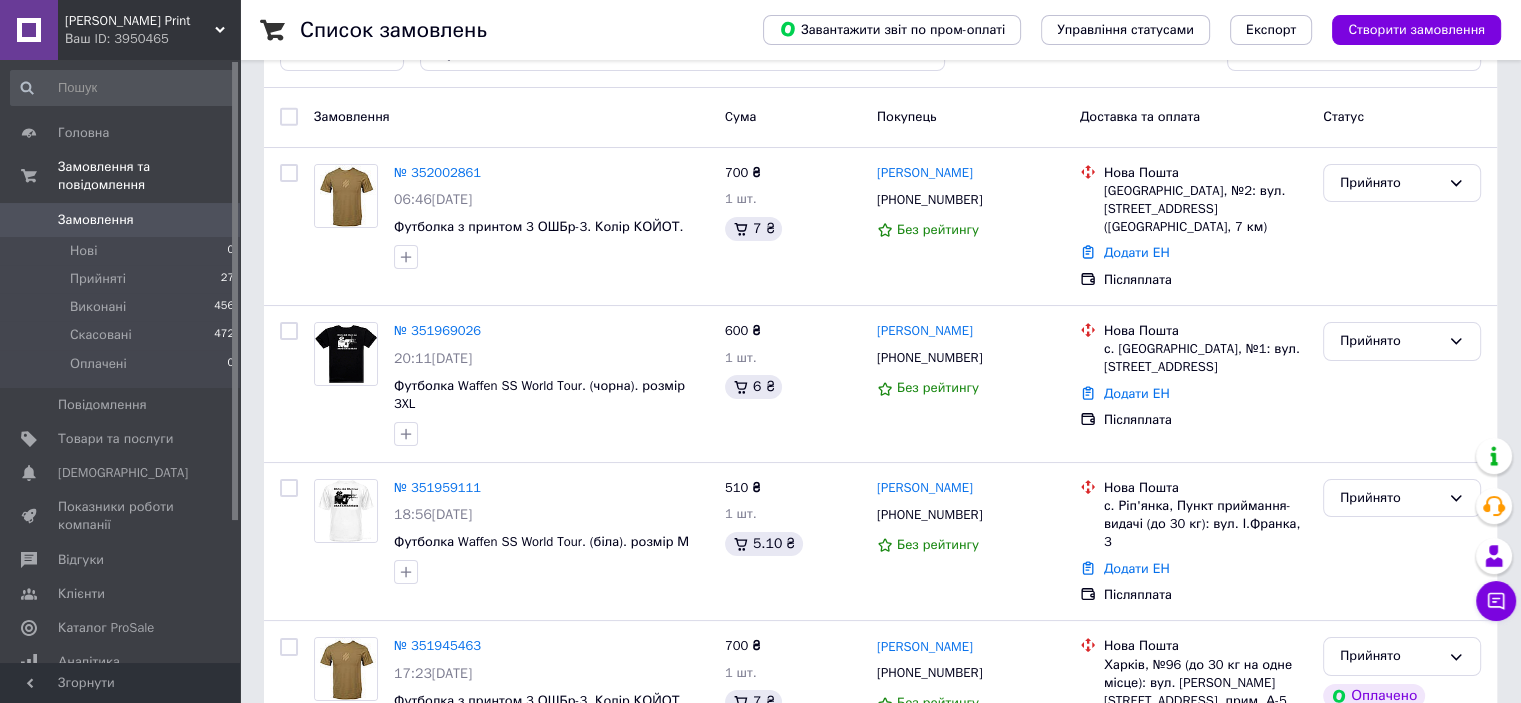 scroll, scrollTop: 0, scrollLeft: 0, axis: both 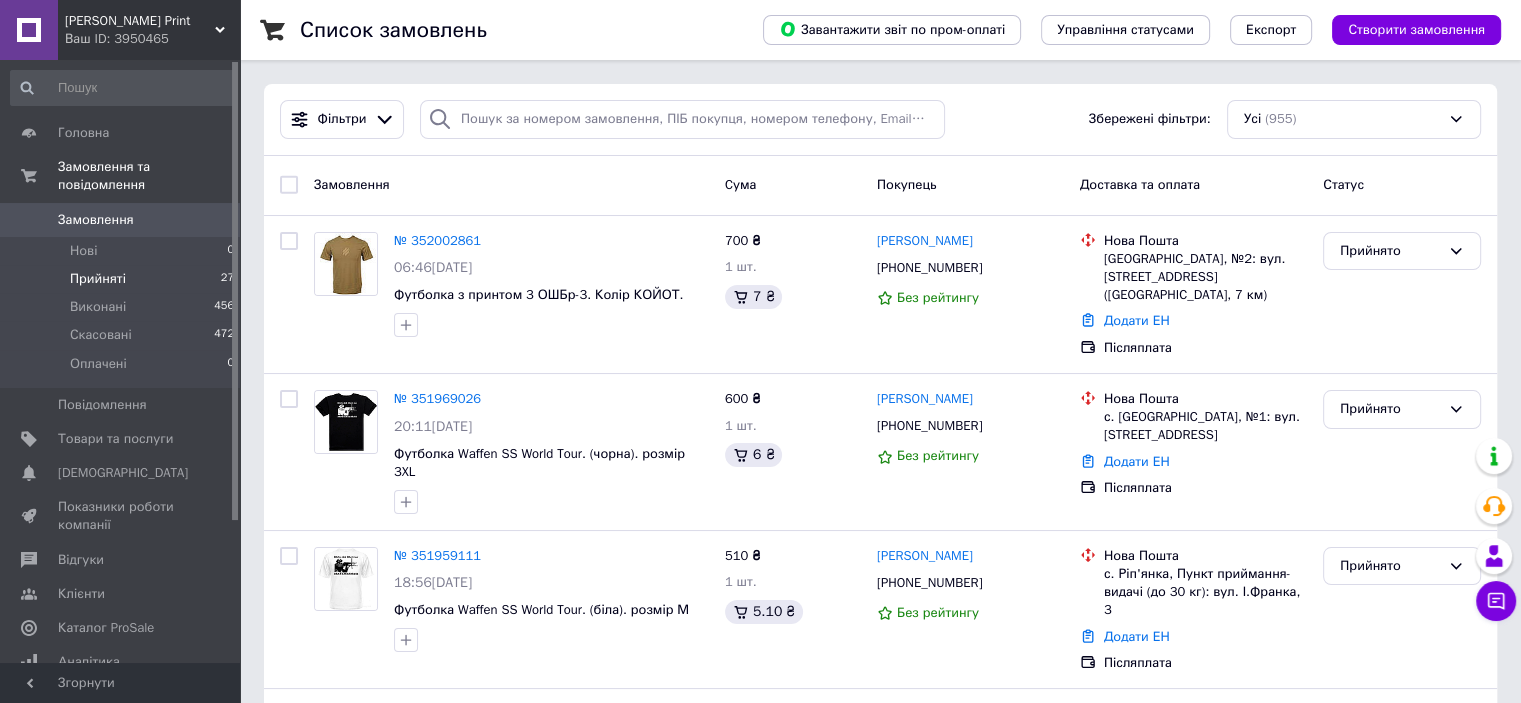click on "Прийняті 27" at bounding box center (123, 279) 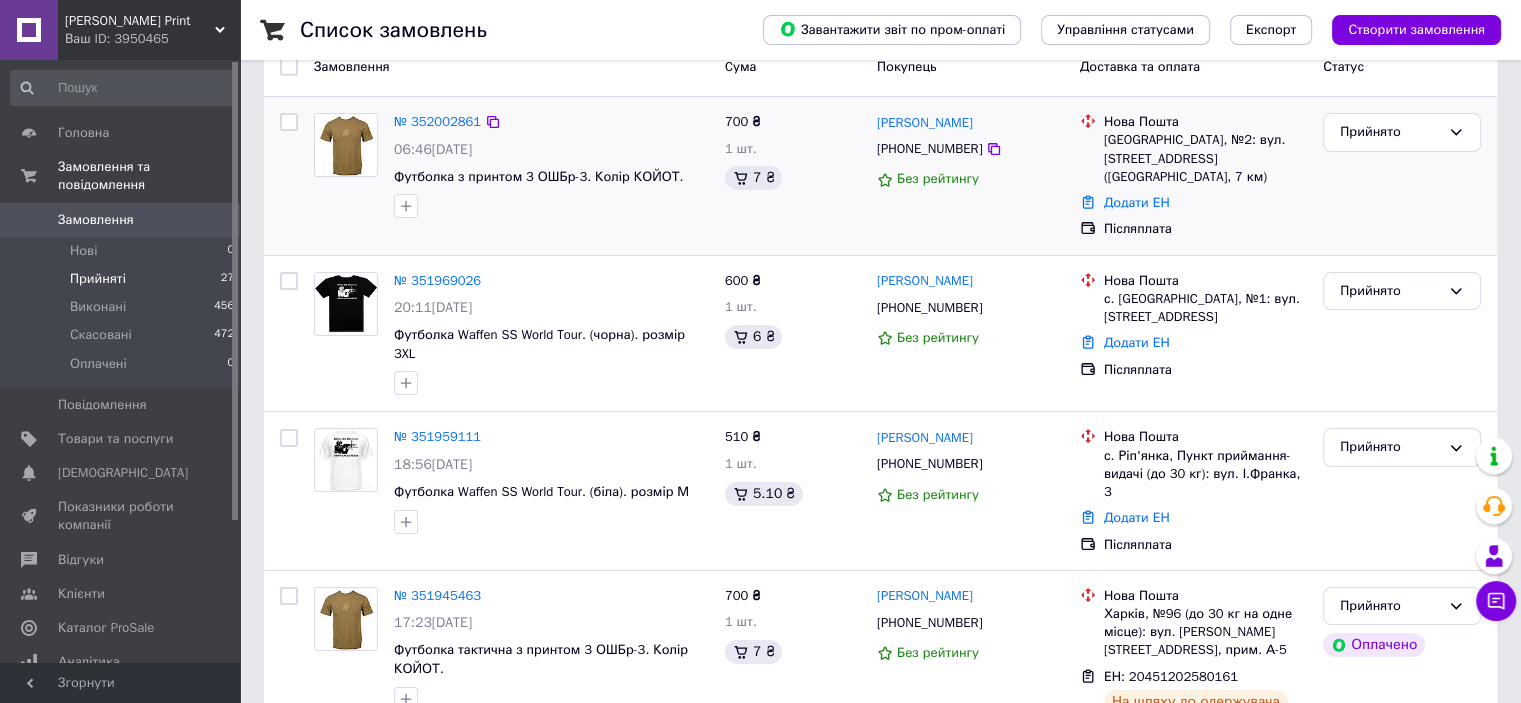scroll, scrollTop: 192, scrollLeft: 0, axis: vertical 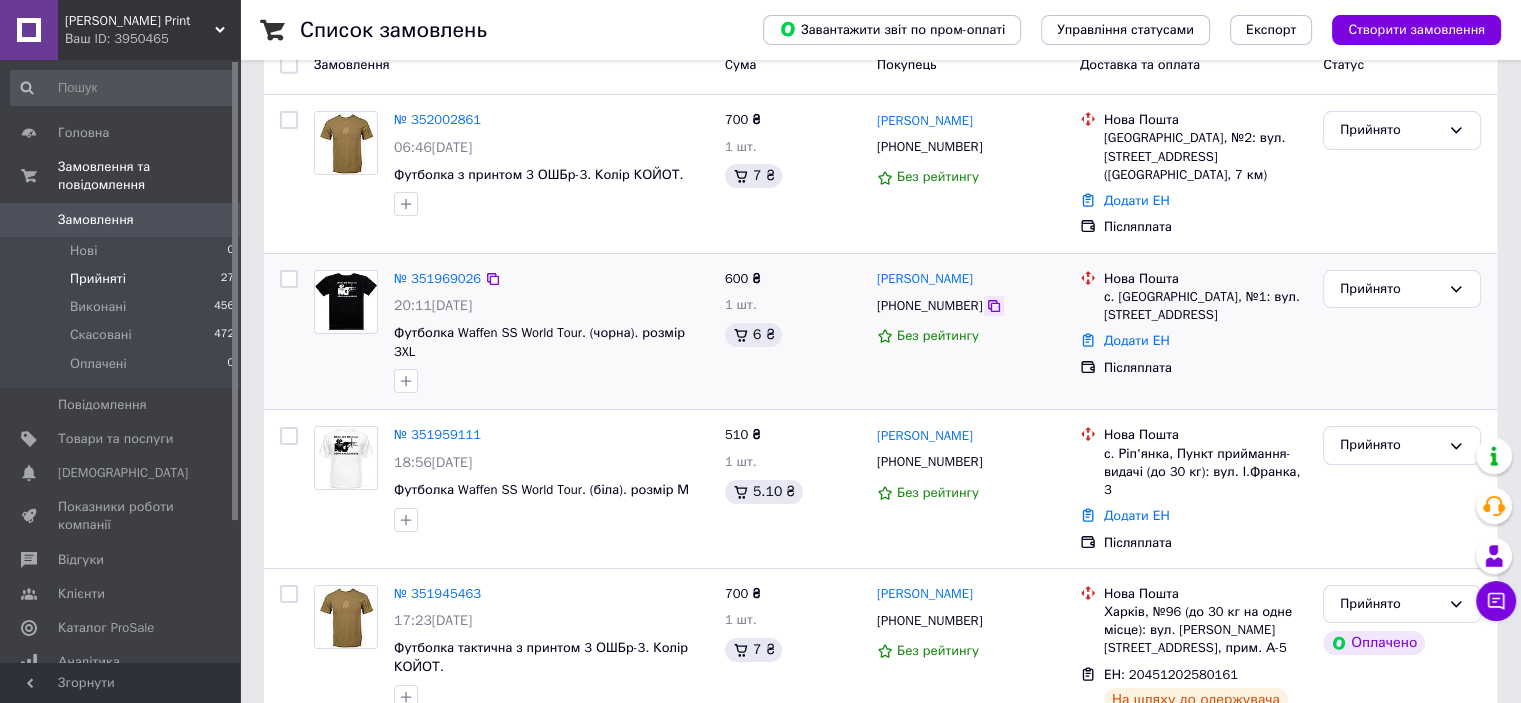 click 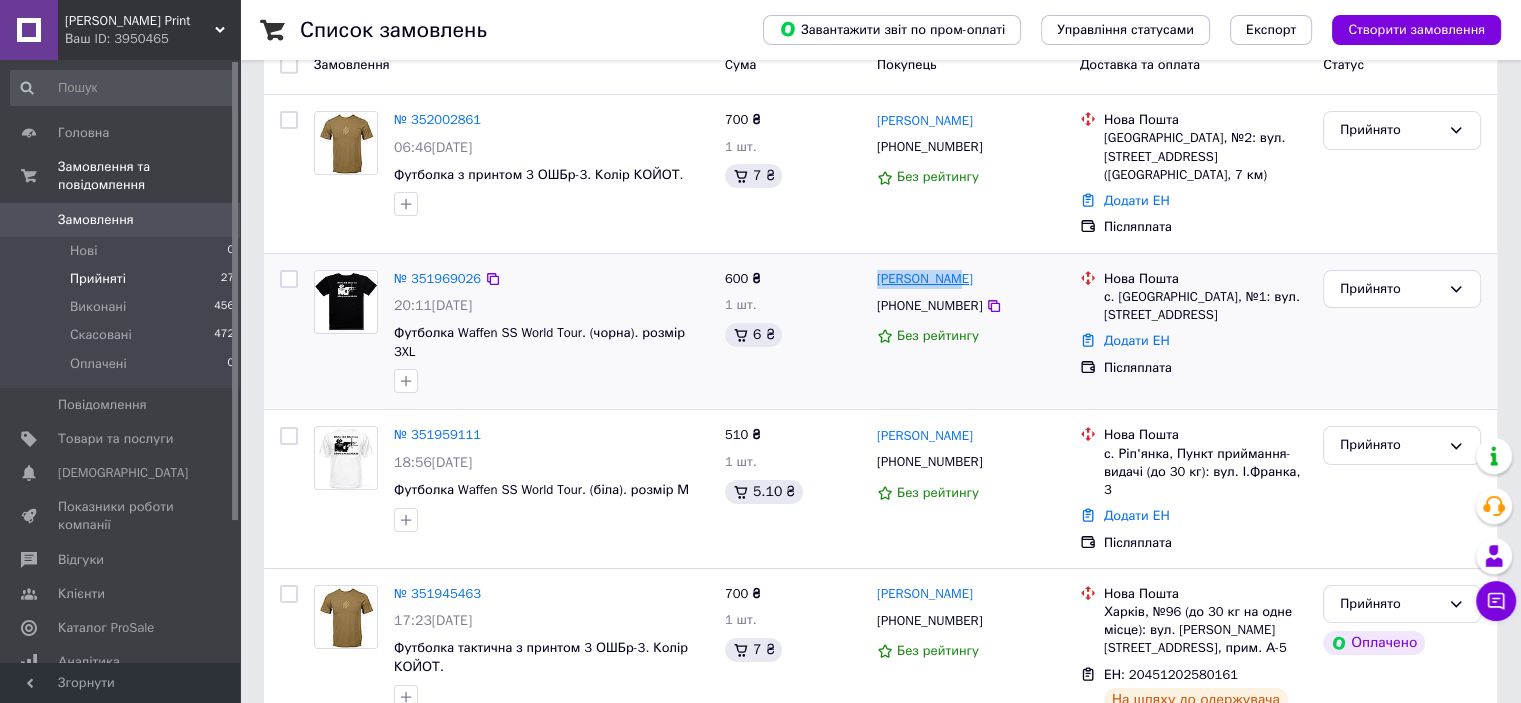 drag, startPoint x: 978, startPoint y: 260, endPoint x: 879, endPoint y: 265, distance: 99.12618 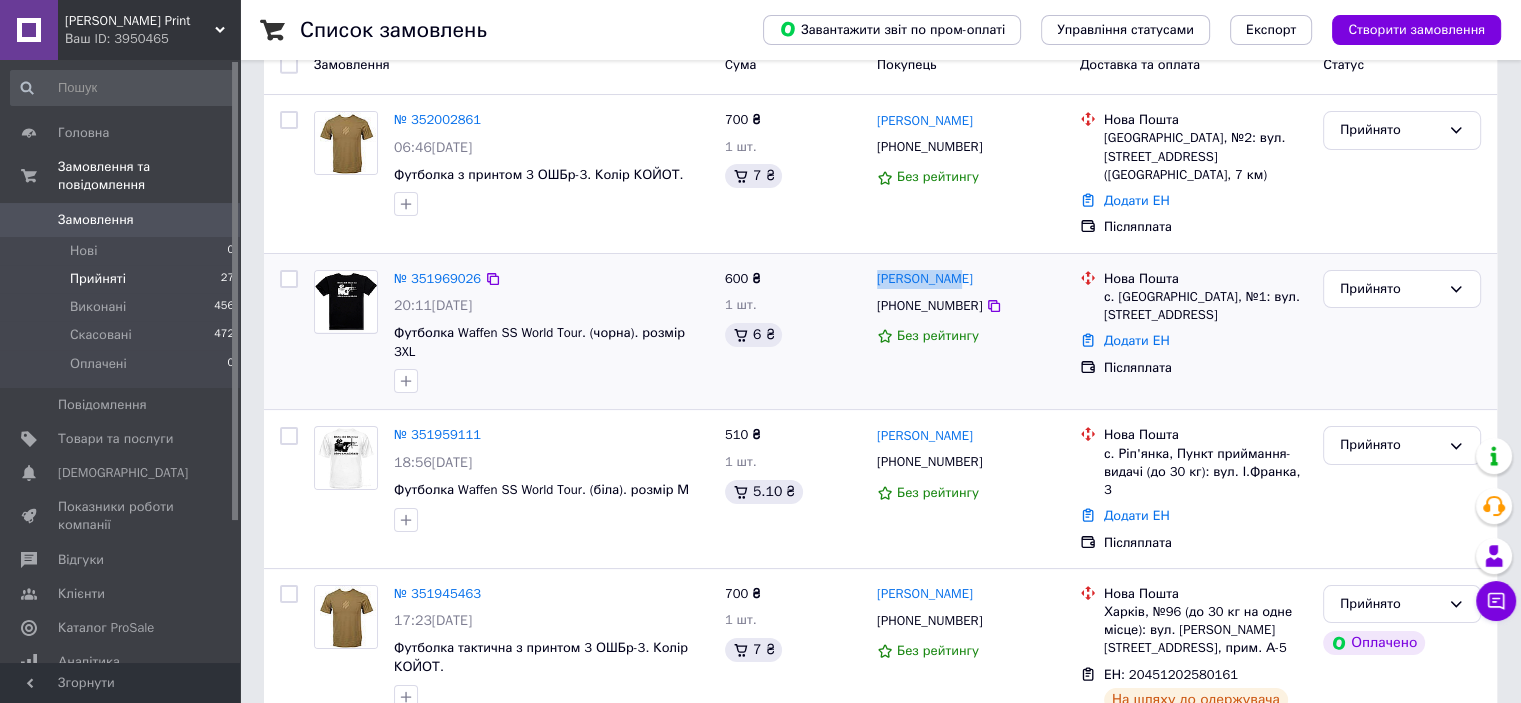 copy on "[PERSON_NAME]" 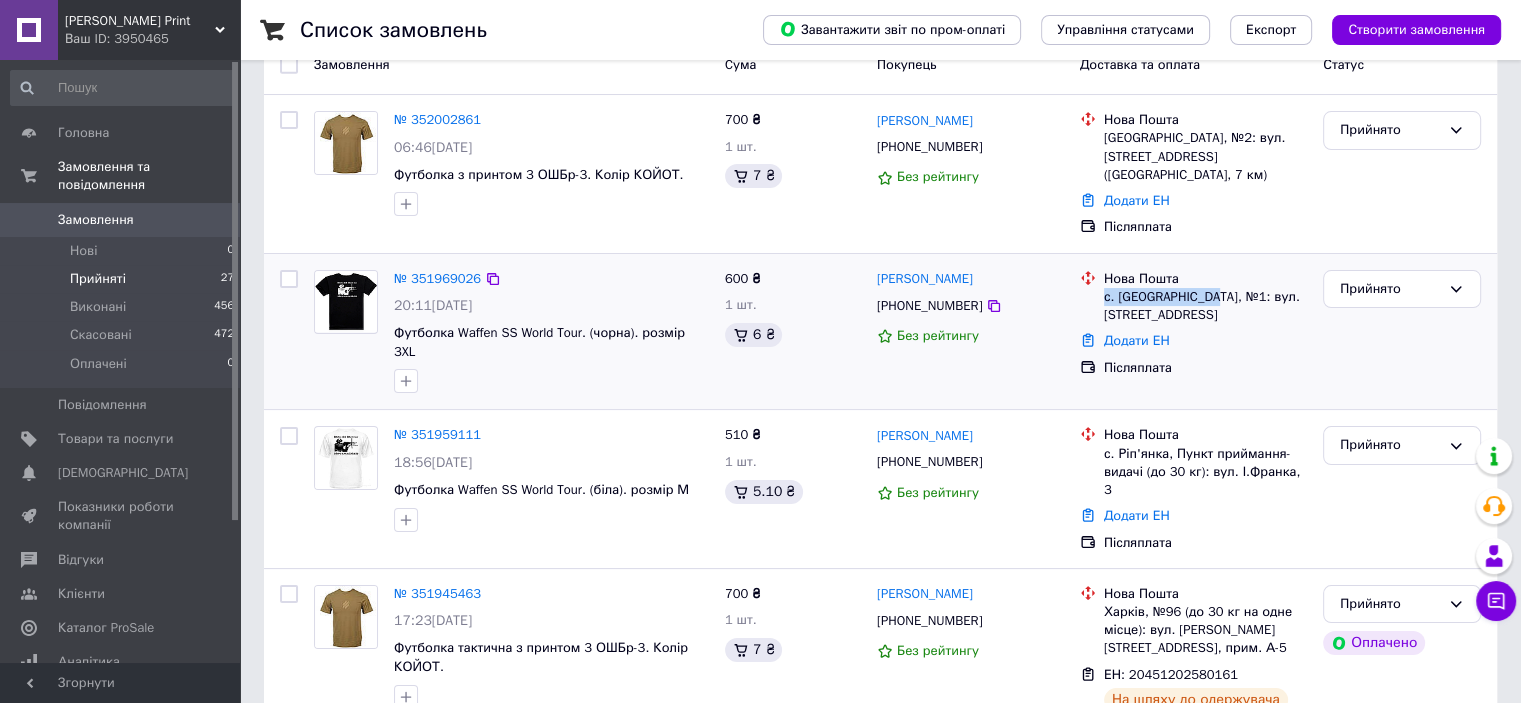 drag, startPoint x: 1103, startPoint y: 279, endPoint x: 1206, endPoint y: 281, distance: 103.01942 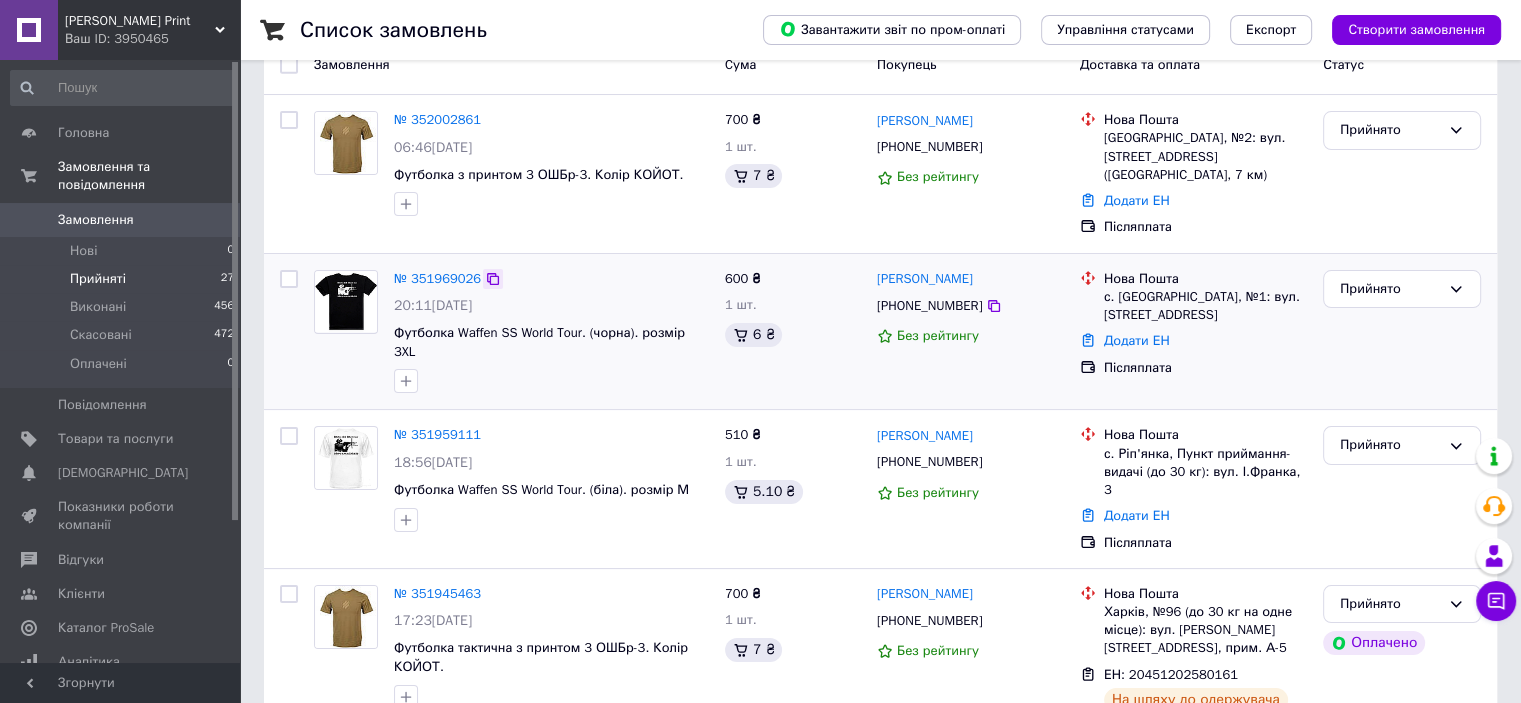 click 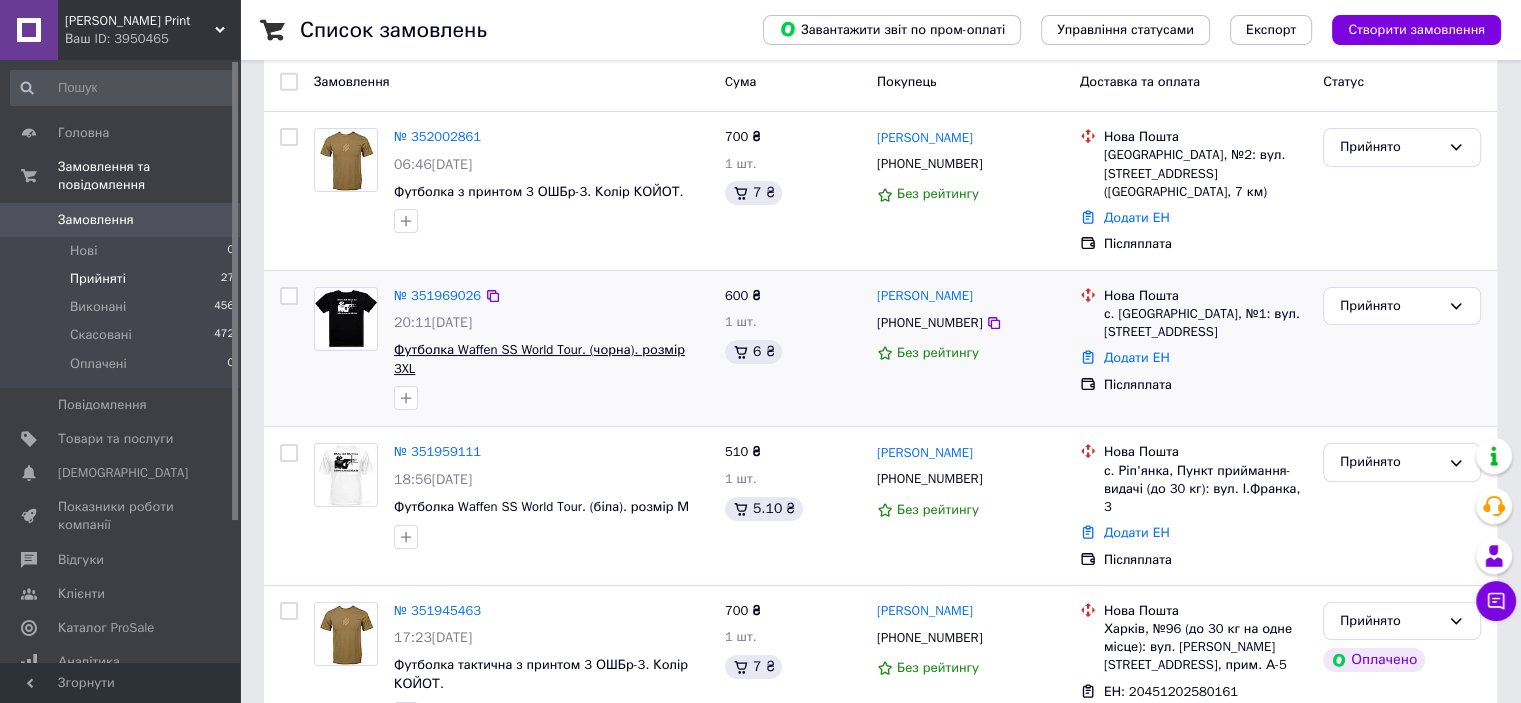 scroll, scrollTop: 174, scrollLeft: 0, axis: vertical 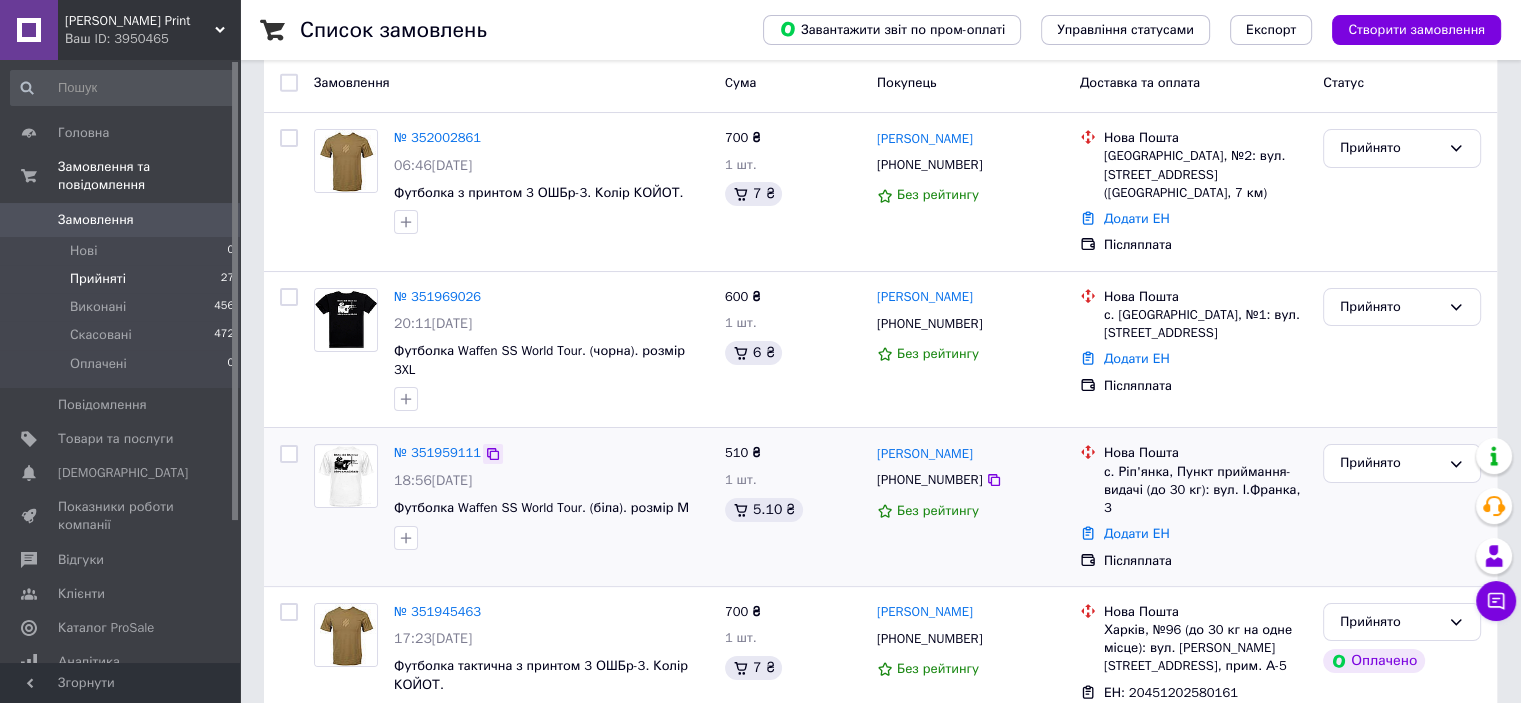 click 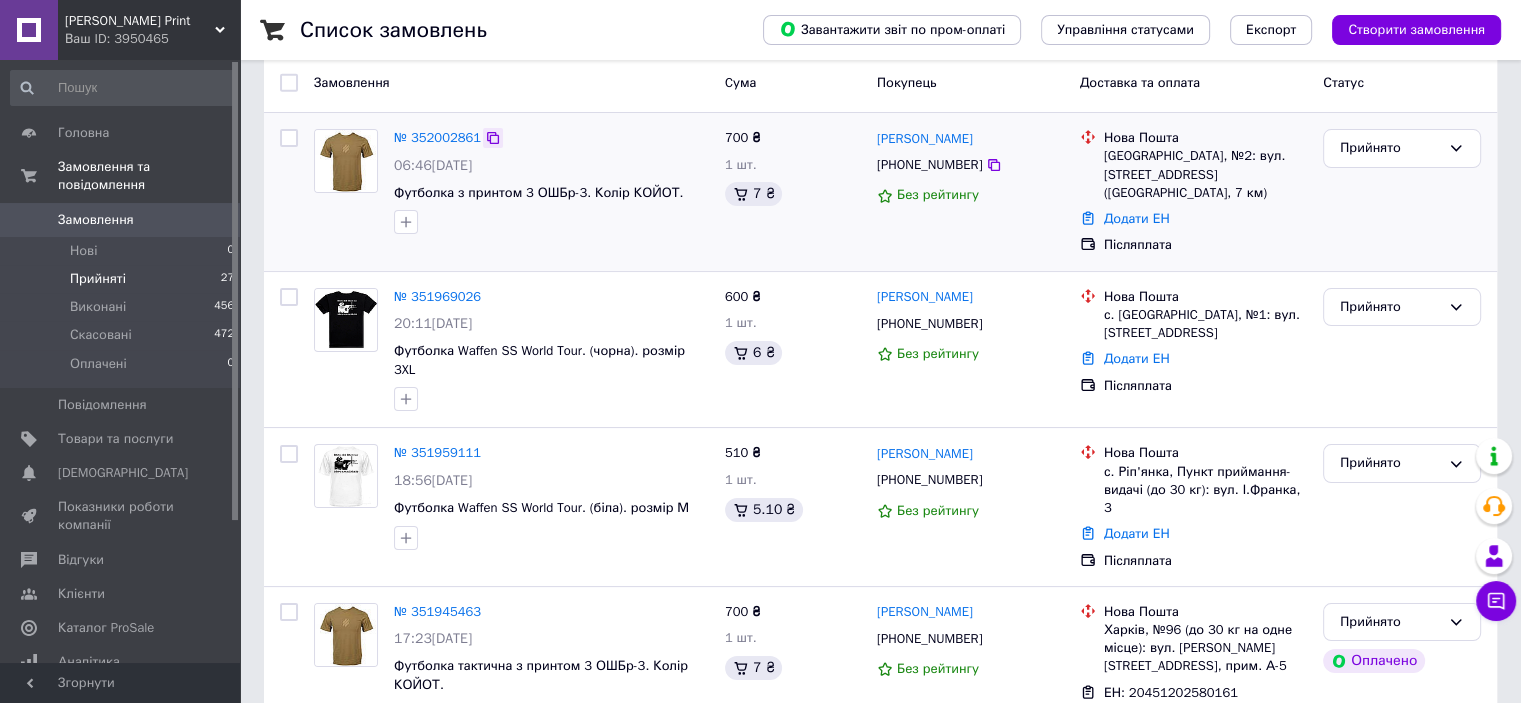 click 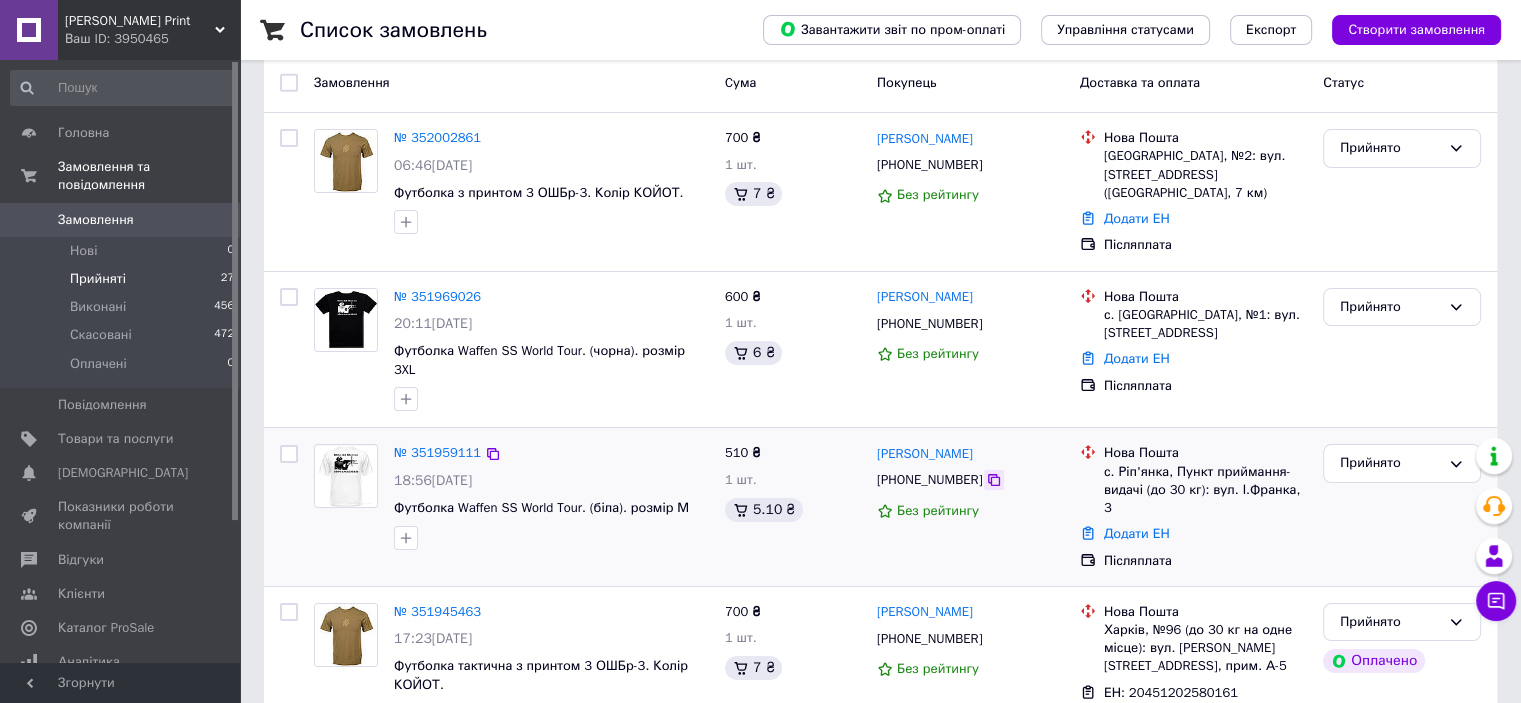 click 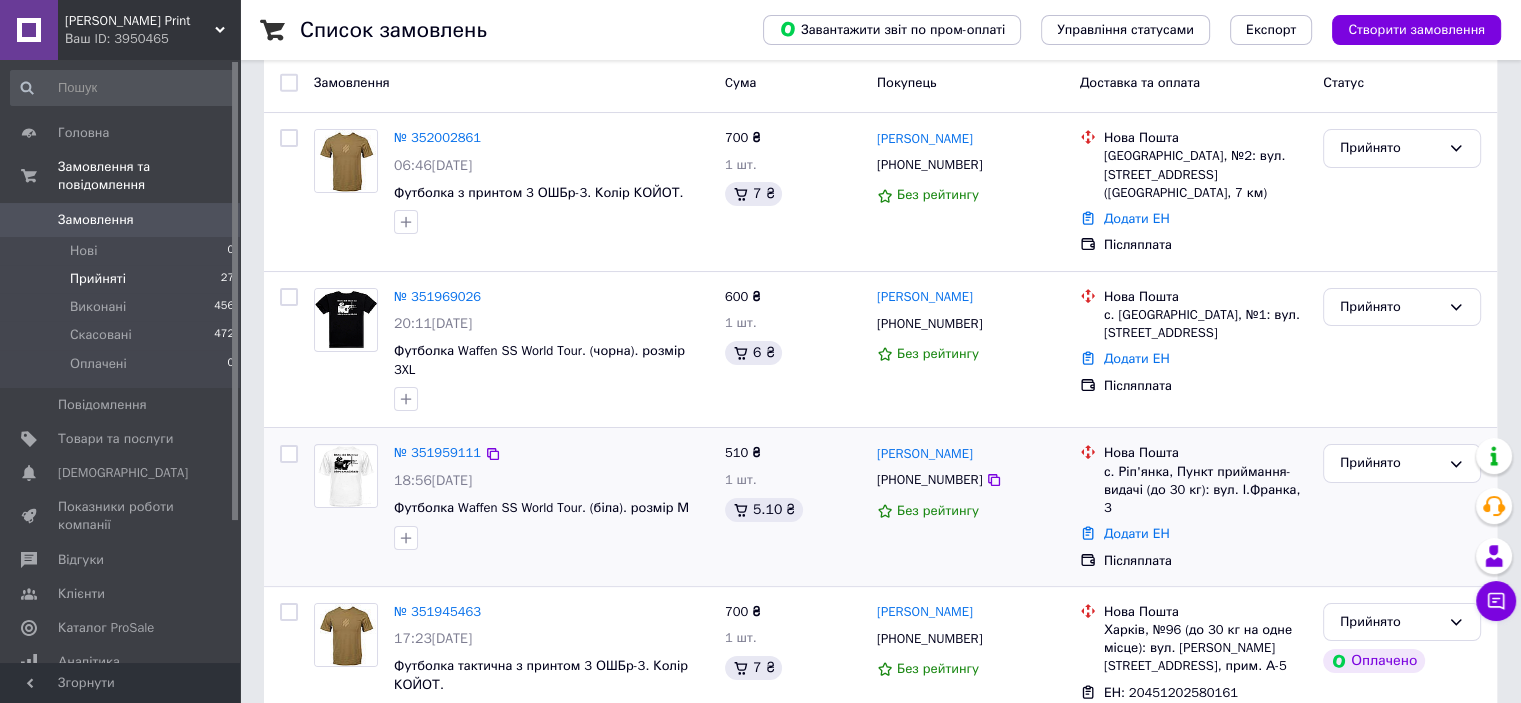 drag, startPoint x: 982, startPoint y: 419, endPoint x: 876, endPoint y: 421, distance: 106.01887 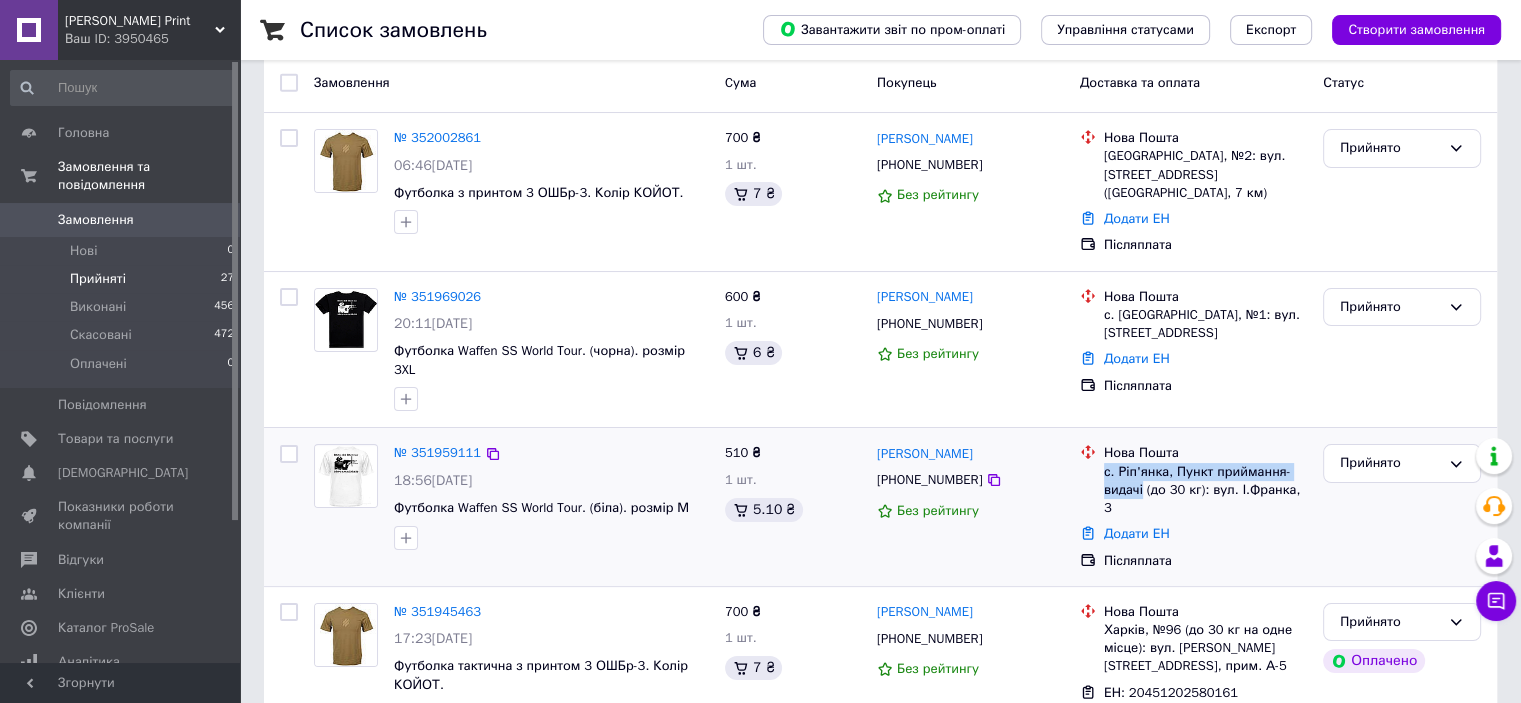 drag, startPoint x: 1104, startPoint y: 439, endPoint x: 1141, endPoint y: 450, distance: 38.600517 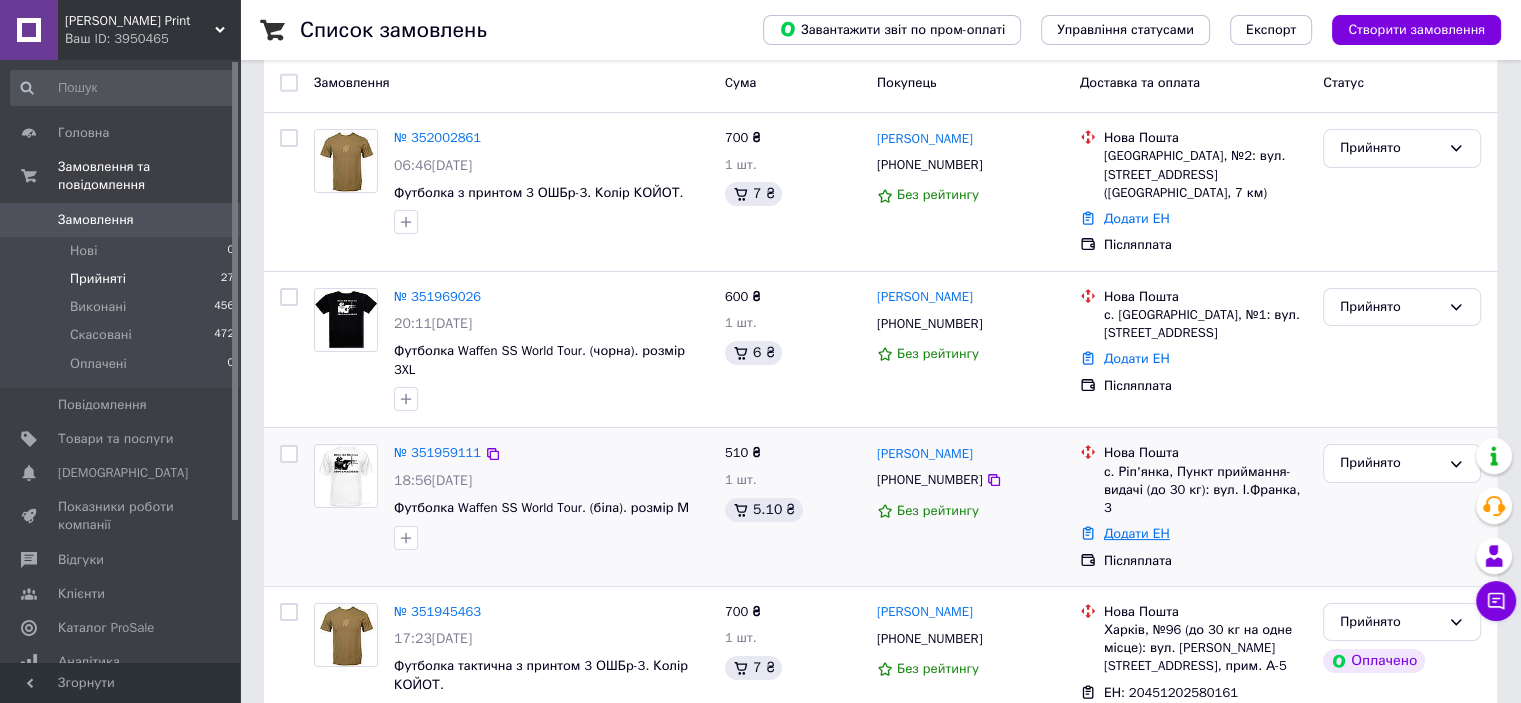 click on "Додати ЕН" at bounding box center [1137, 533] 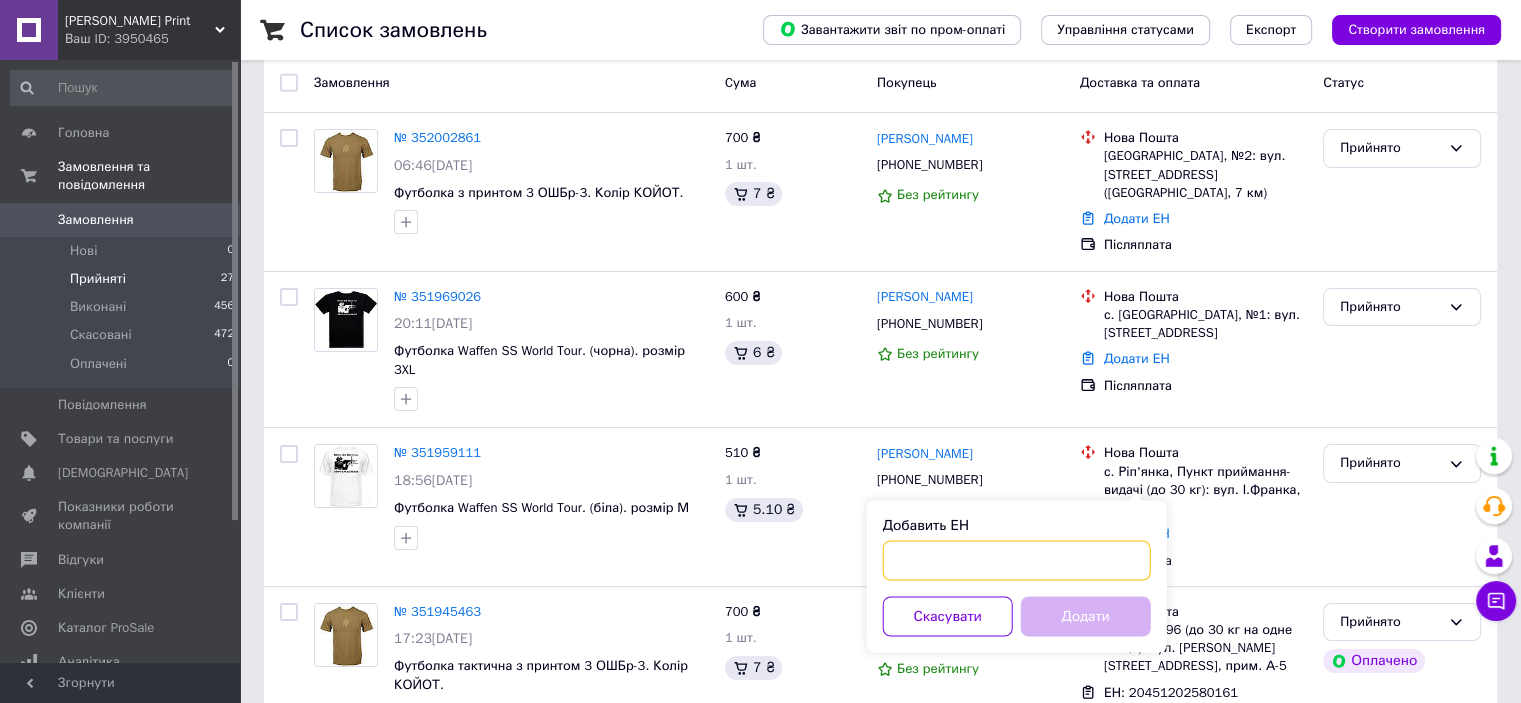 click on "Добавить ЕН" at bounding box center (1017, 560) 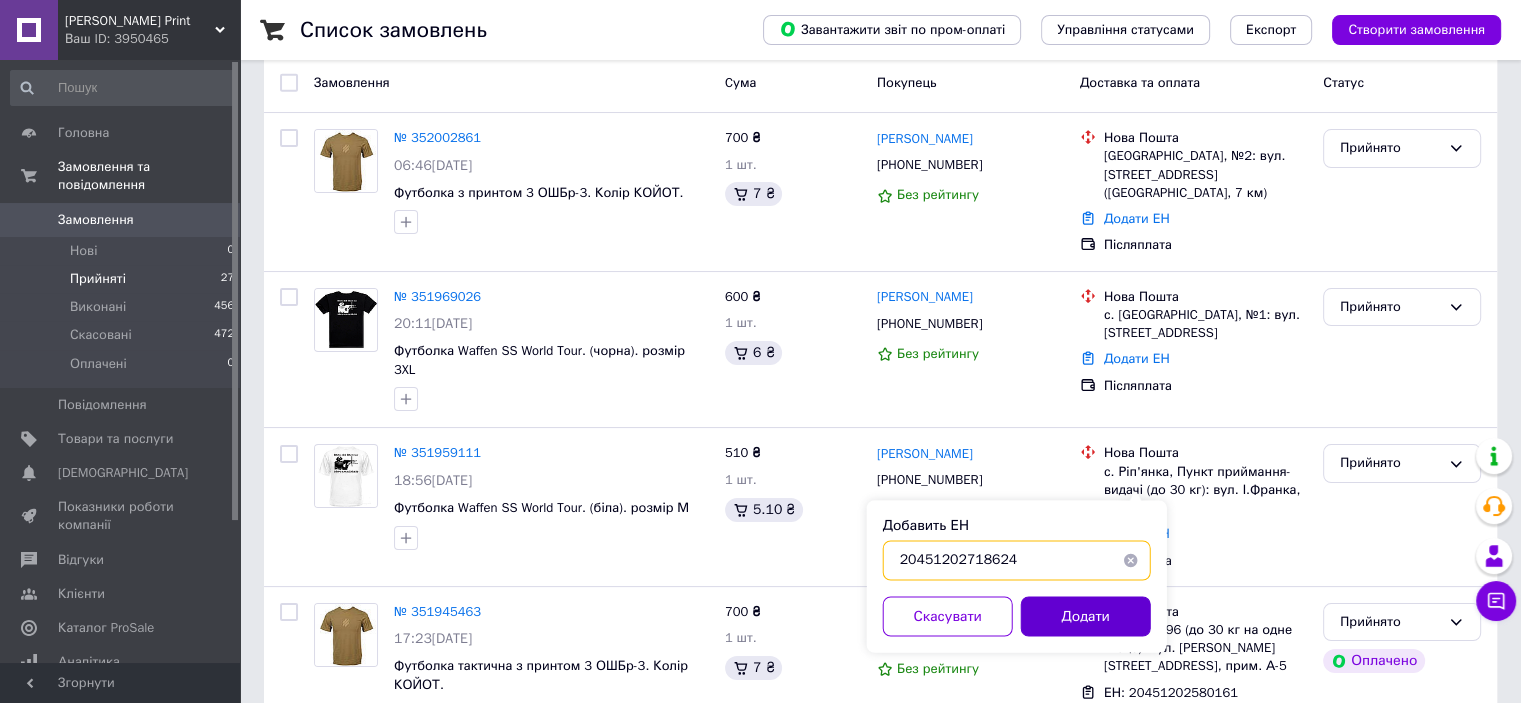 type on "20451202718624" 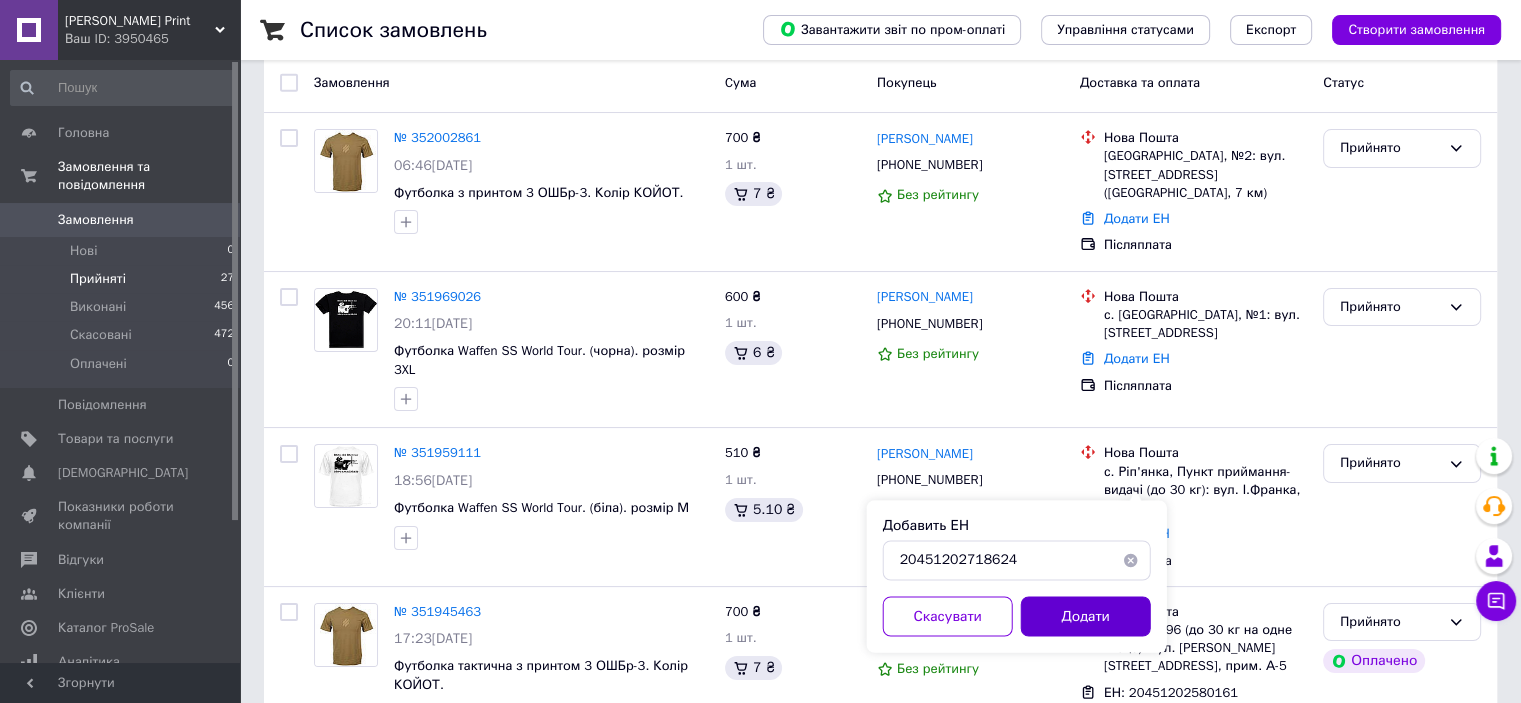 click on "Додати" at bounding box center [1086, 616] 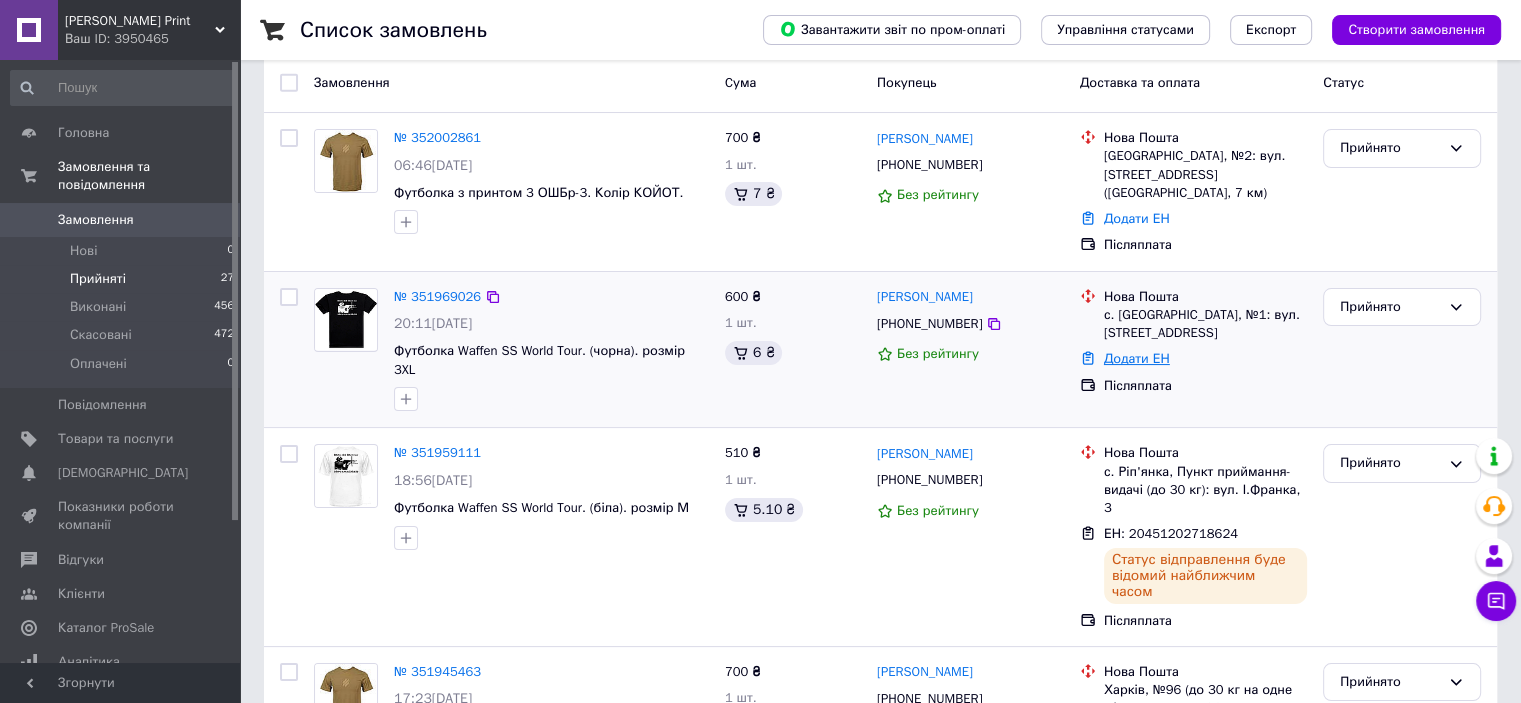click on "Додати ЕН" at bounding box center [1137, 358] 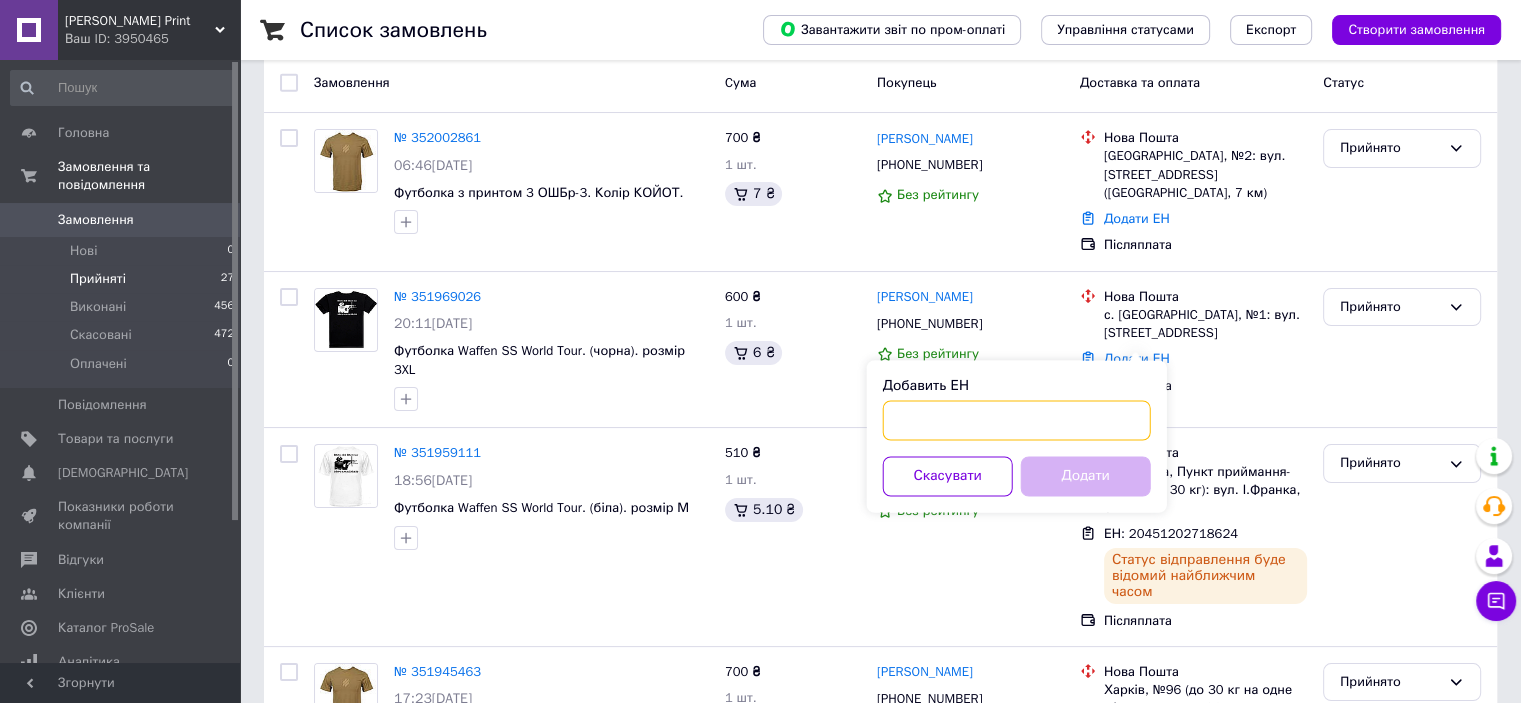 click on "Добавить ЕН" at bounding box center (1017, 420) 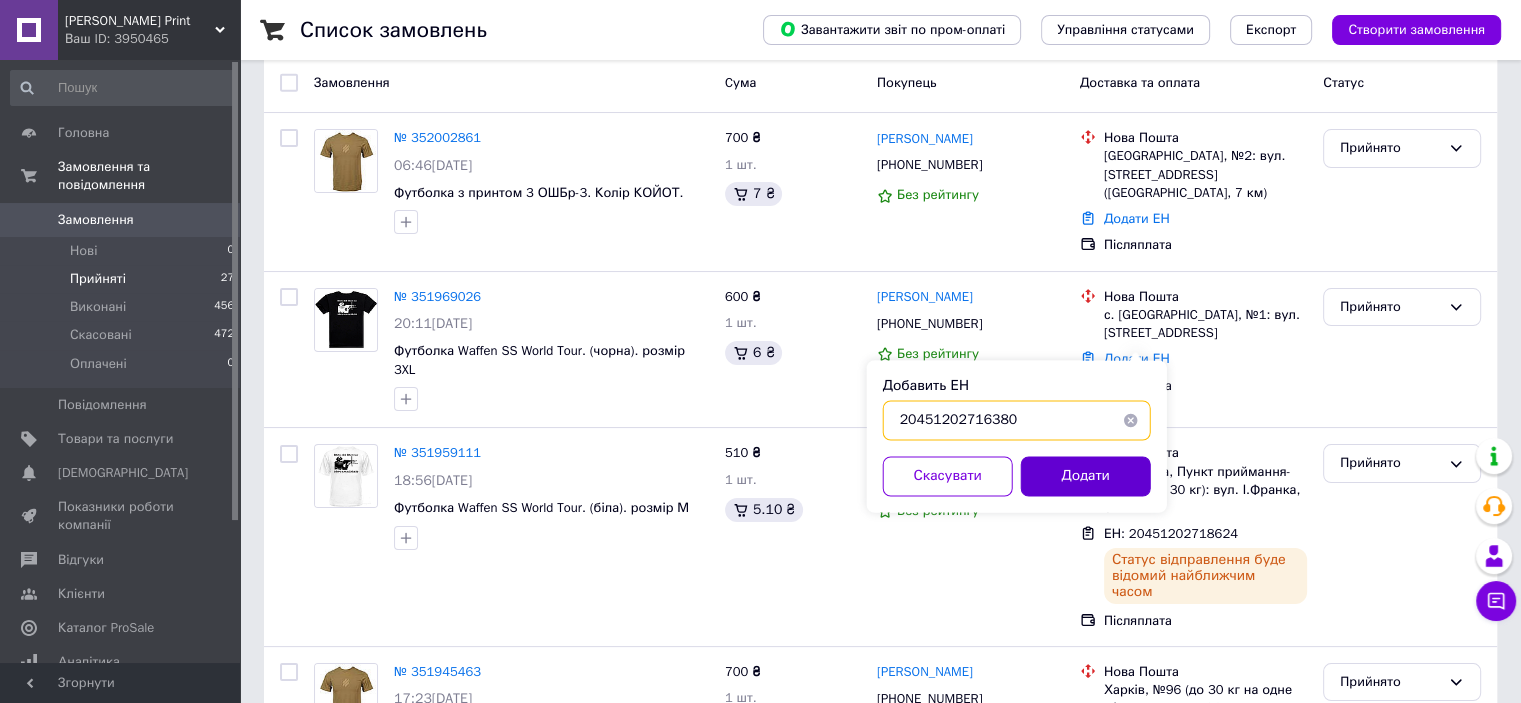 type on "20451202716380" 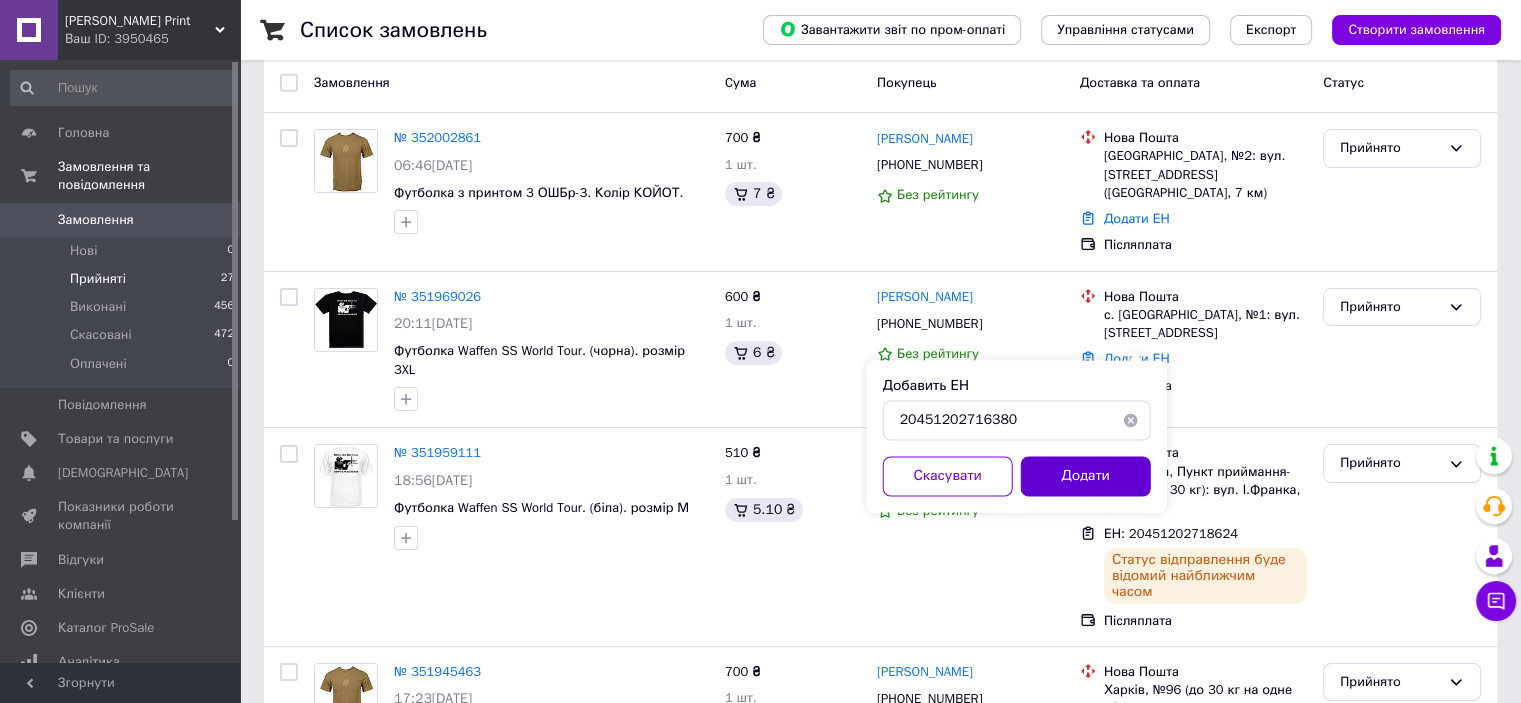 click on "Додати" at bounding box center [1086, 476] 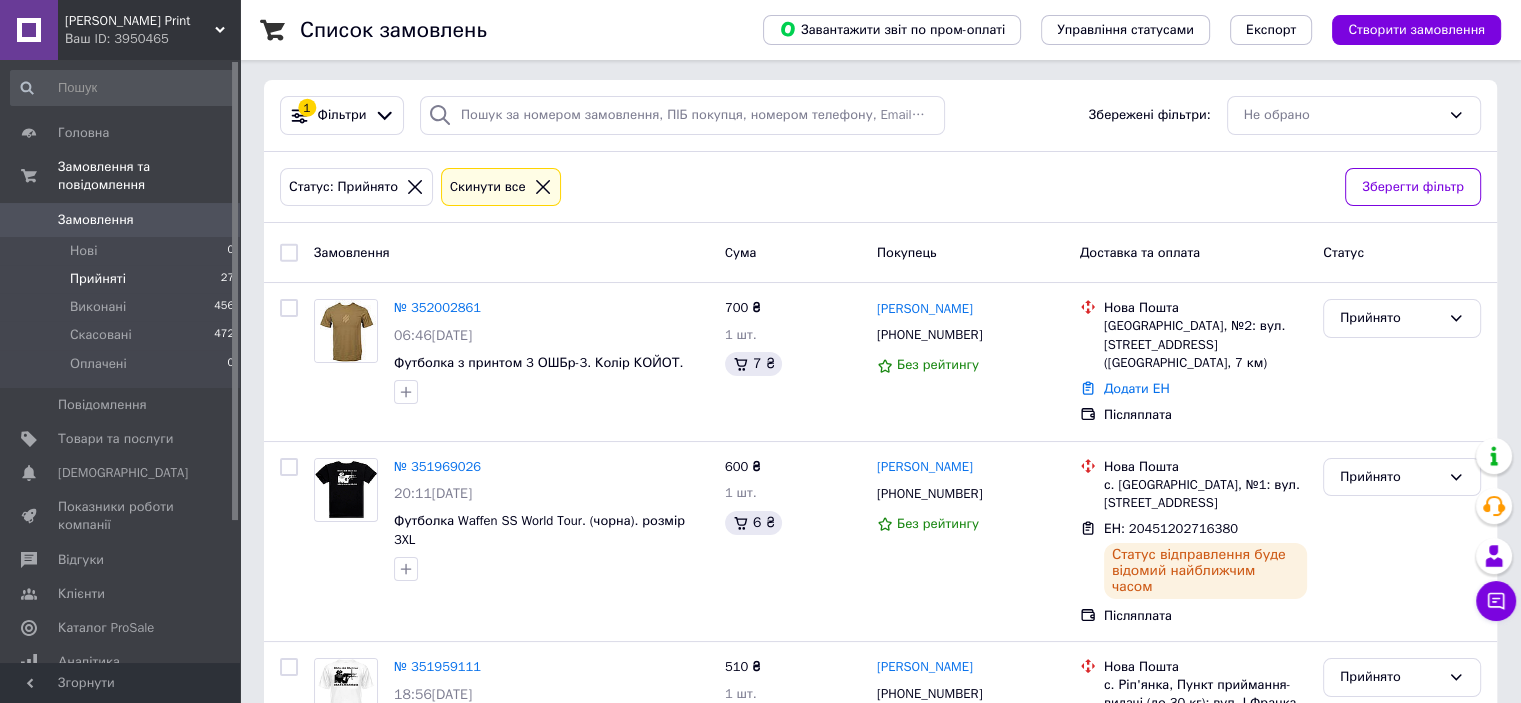 scroll, scrollTop: 0, scrollLeft: 0, axis: both 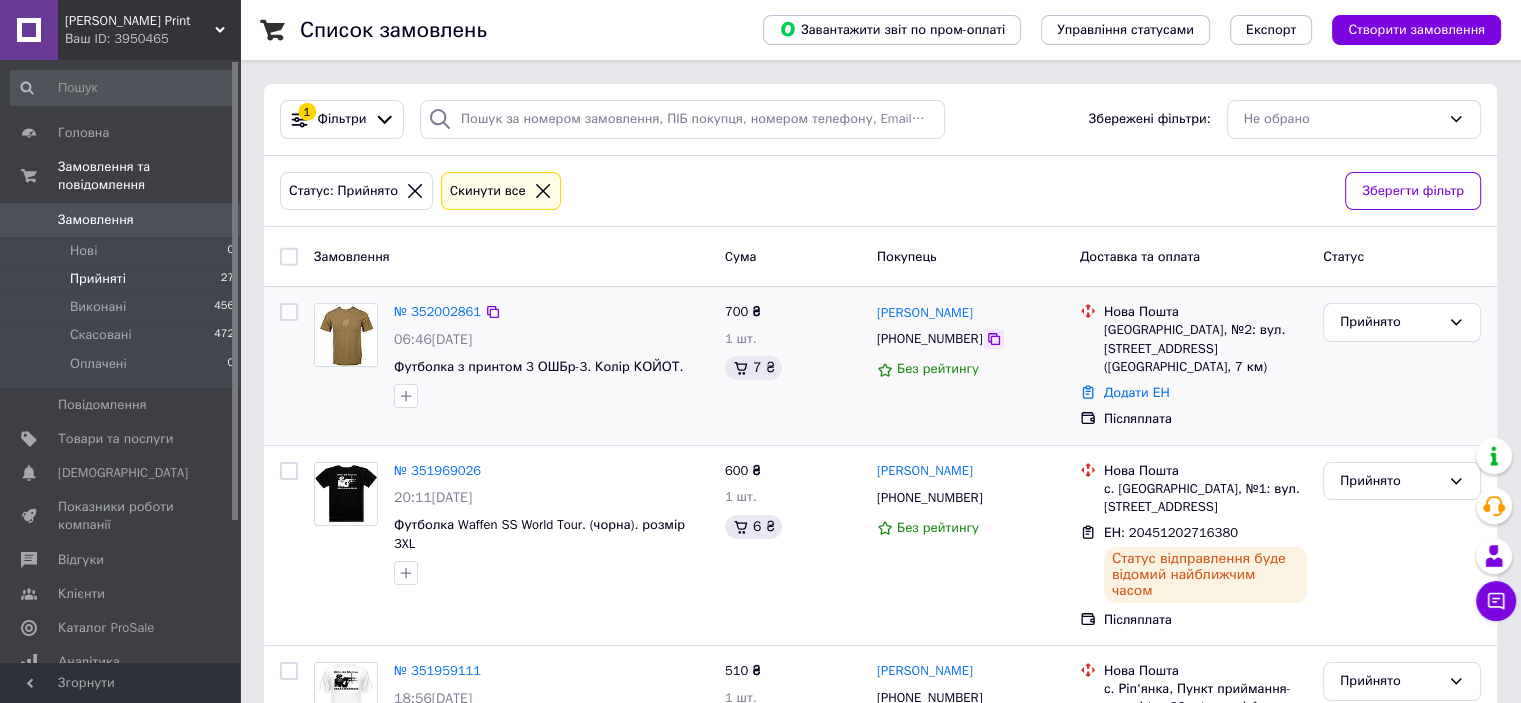 click 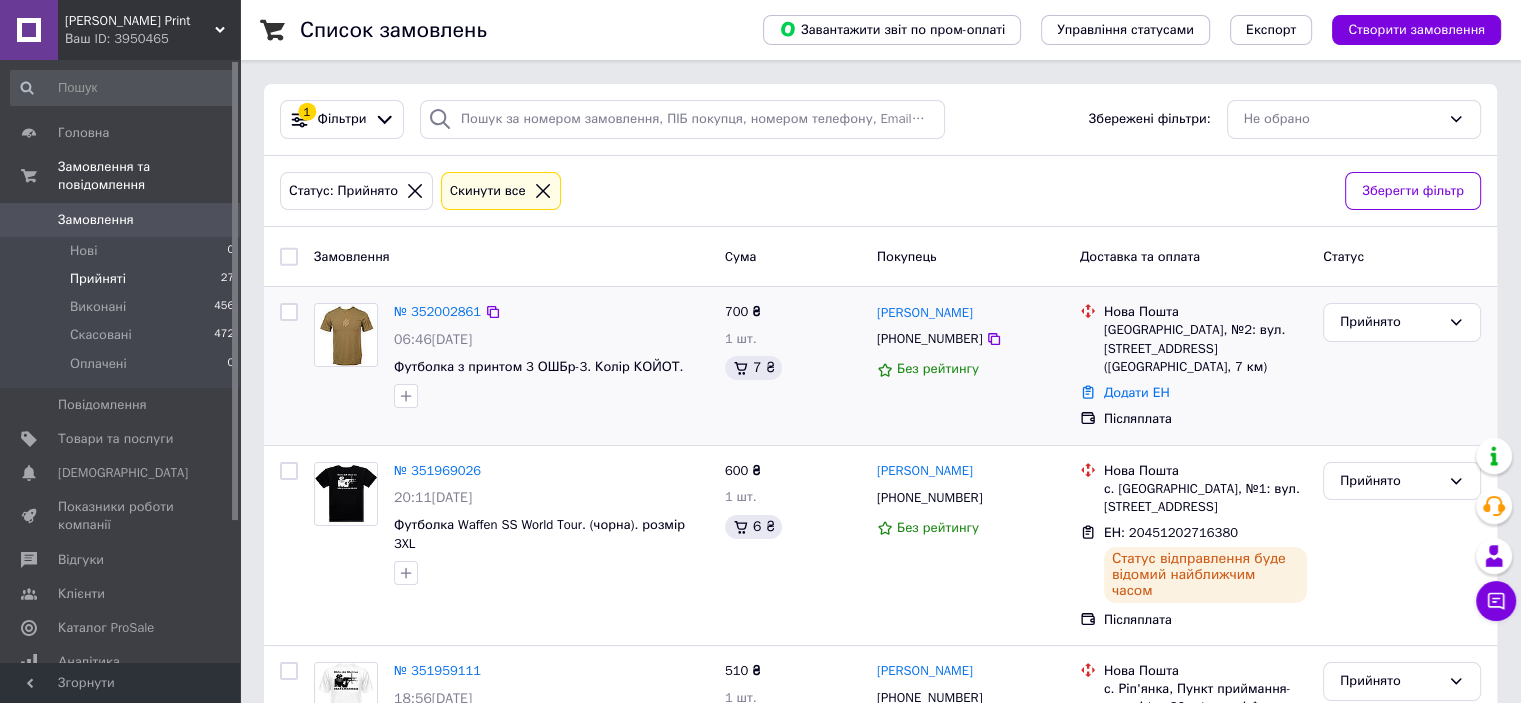 drag, startPoint x: 1007, startPoint y: 319, endPoint x: 875, endPoint y: 315, distance: 132.0606 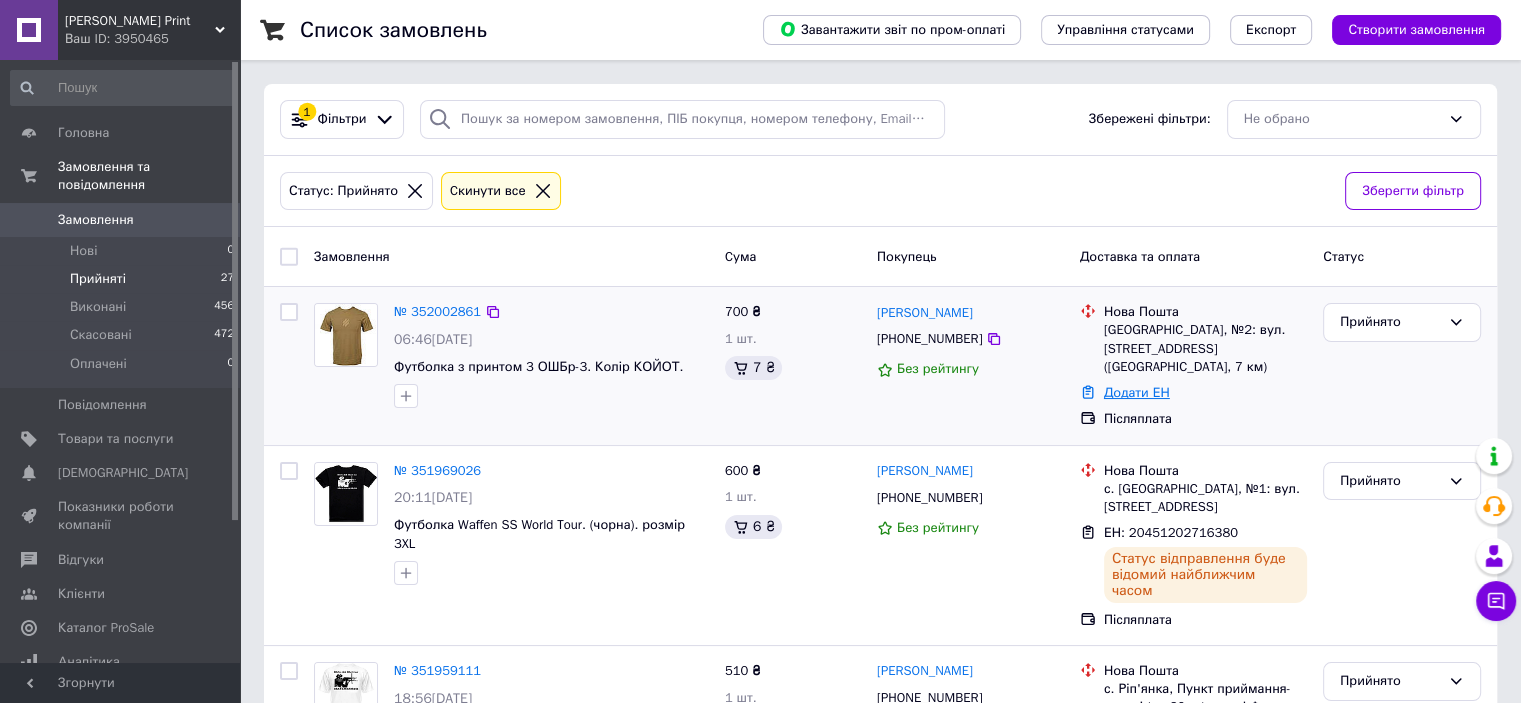 click on "Додати ЕН" at bounding box center [1137, 392] 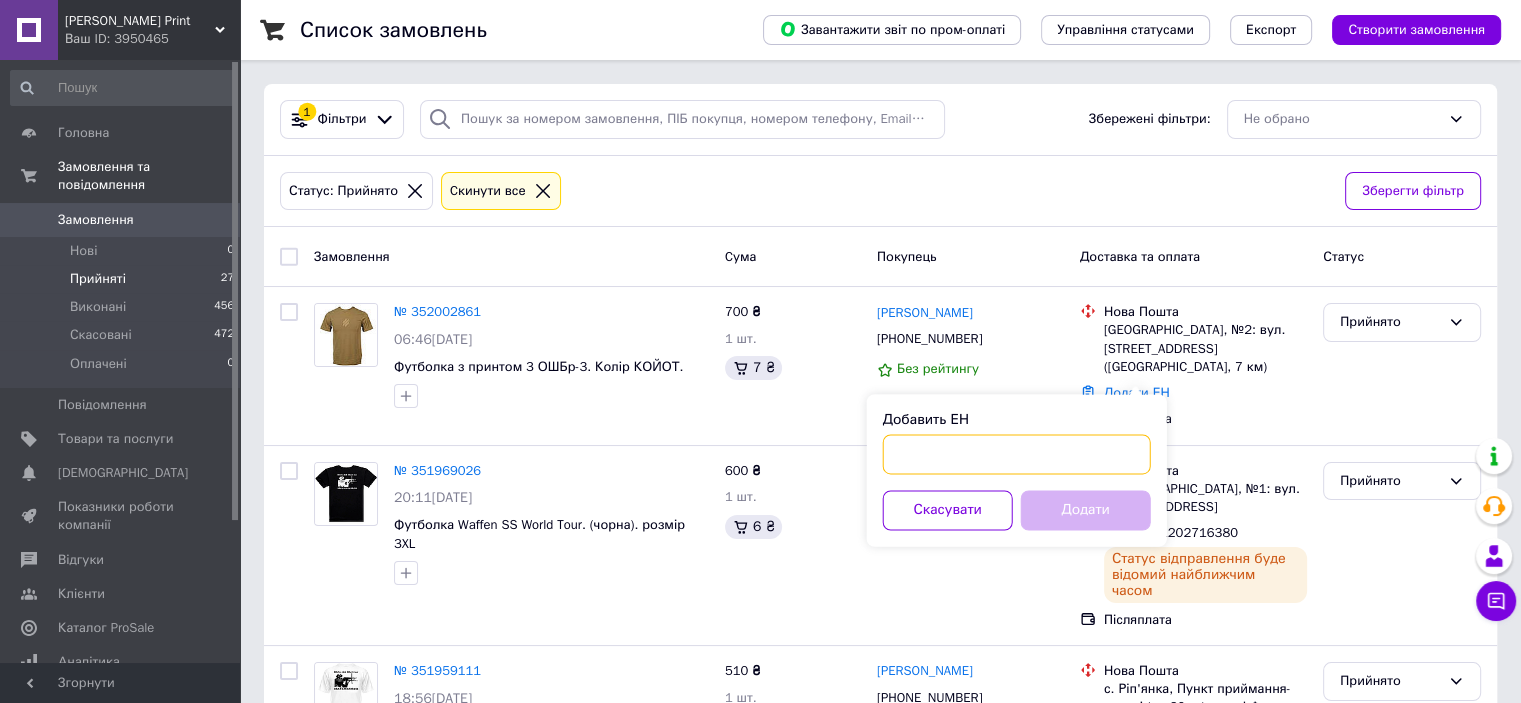 click on "Добавить ЕН" at bounding box center [1017, 454] 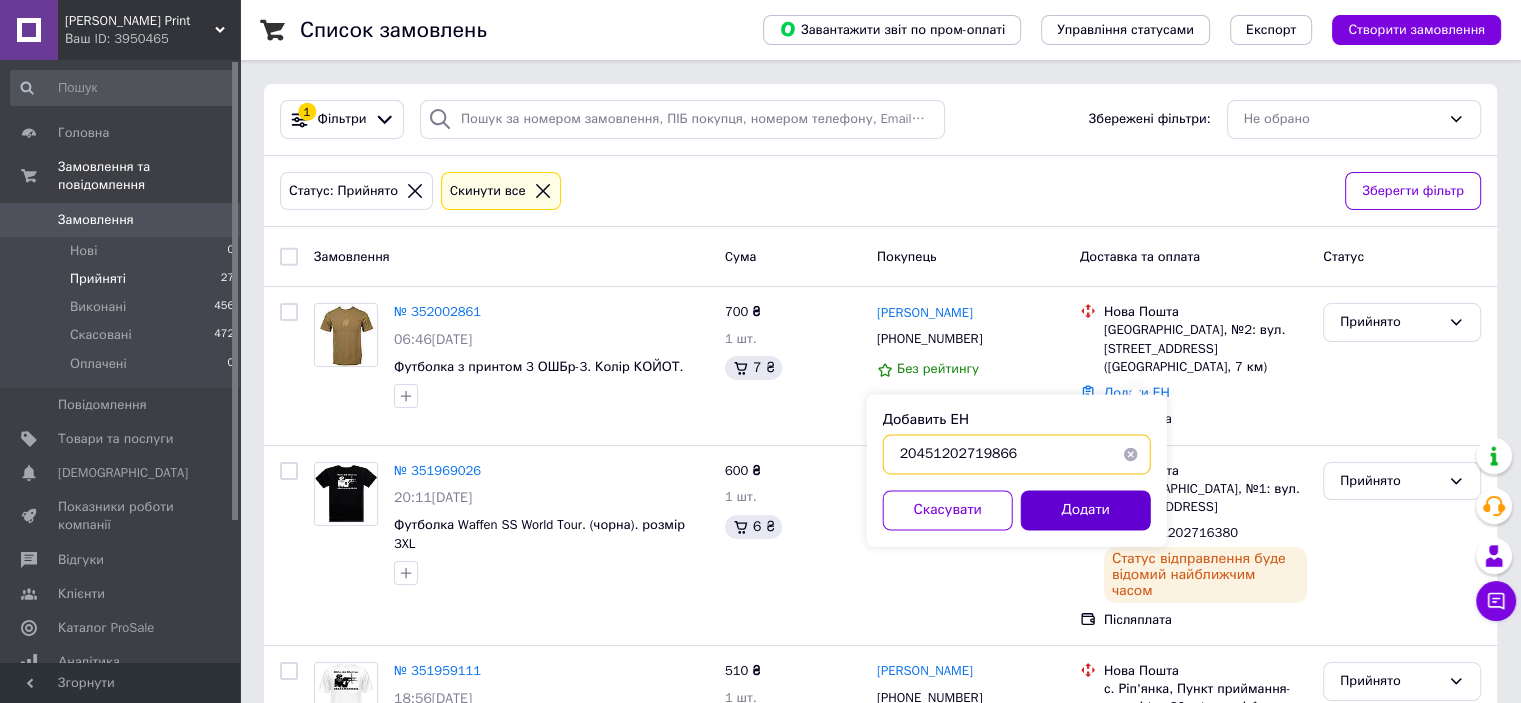 type on "20451202719866" 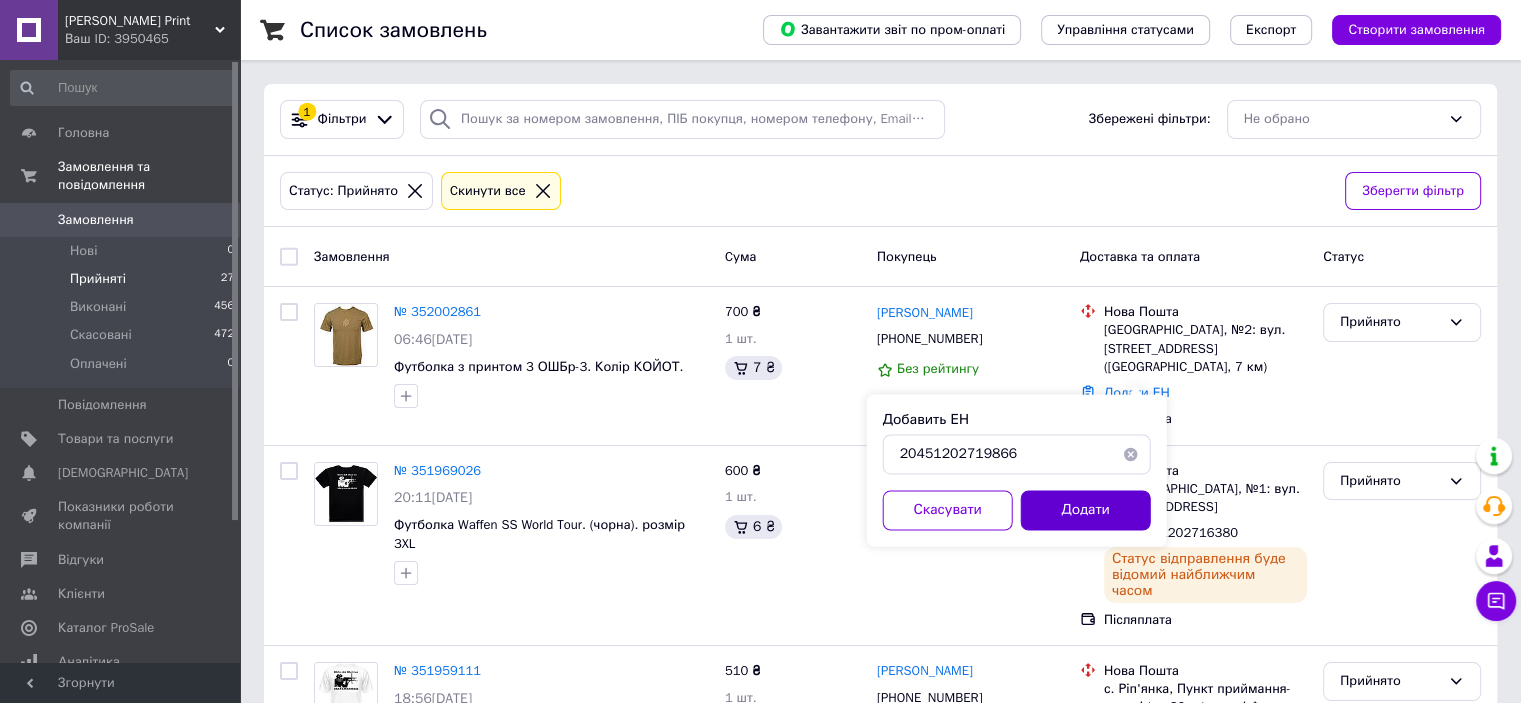click on "Додати" at bounding box center (1086, 510) 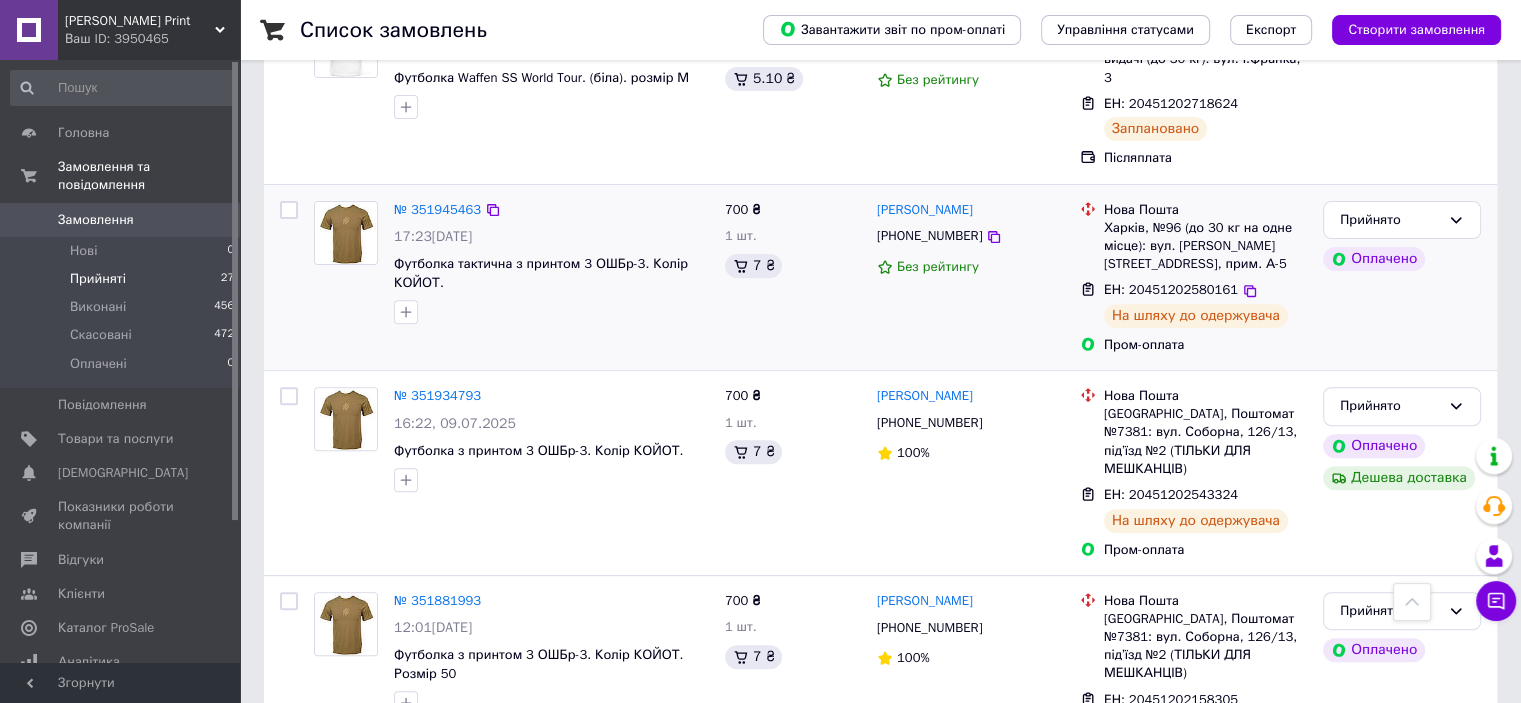 scroll, scrollTop: 659, scrollLeft: 0, axis: vertical 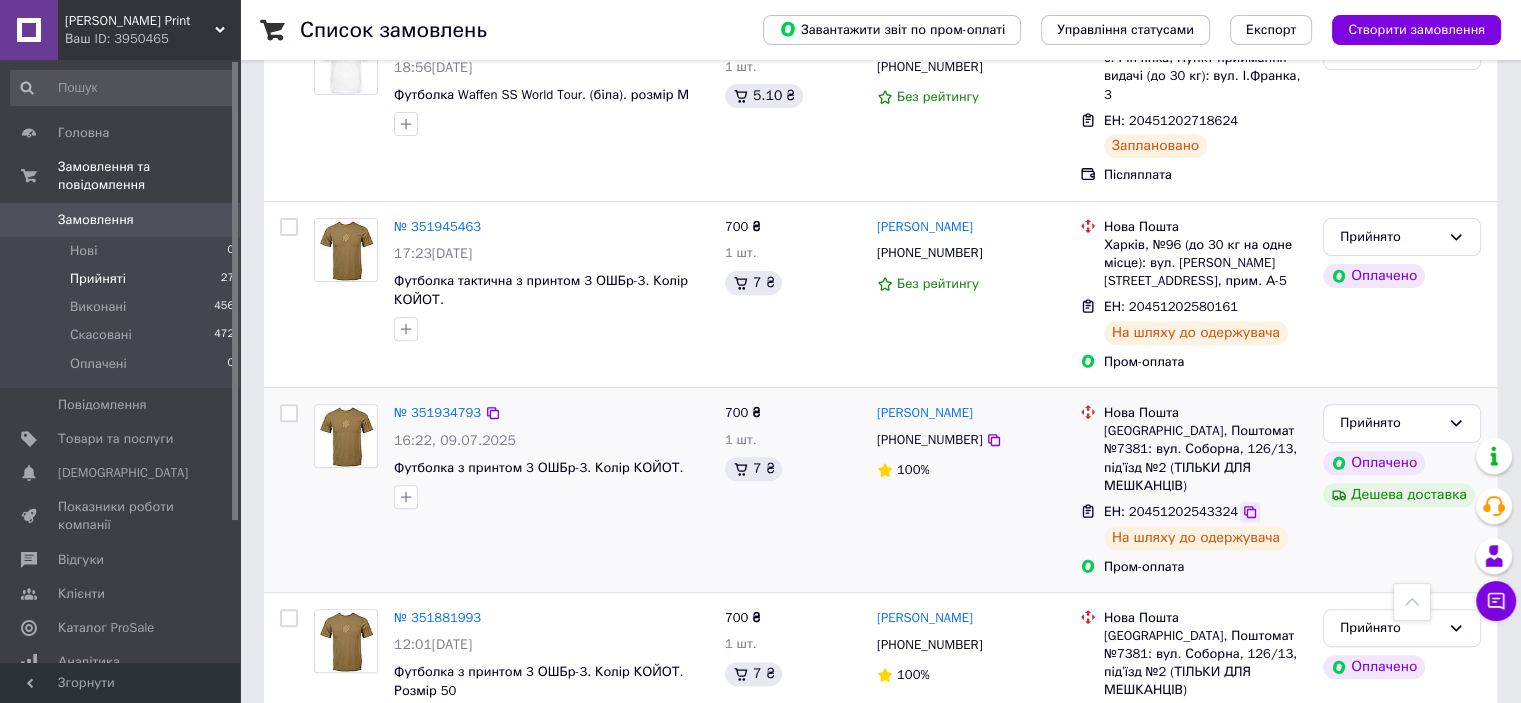 click 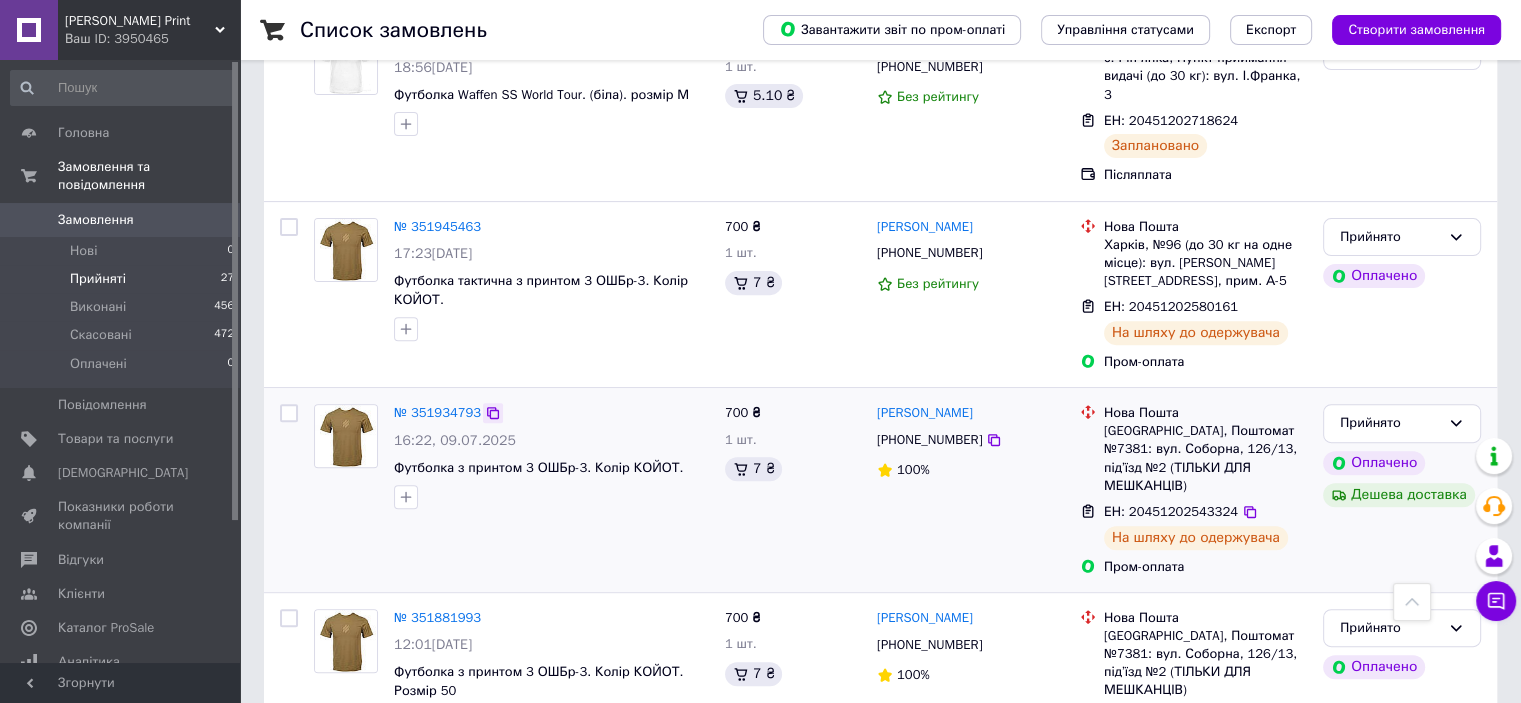 click 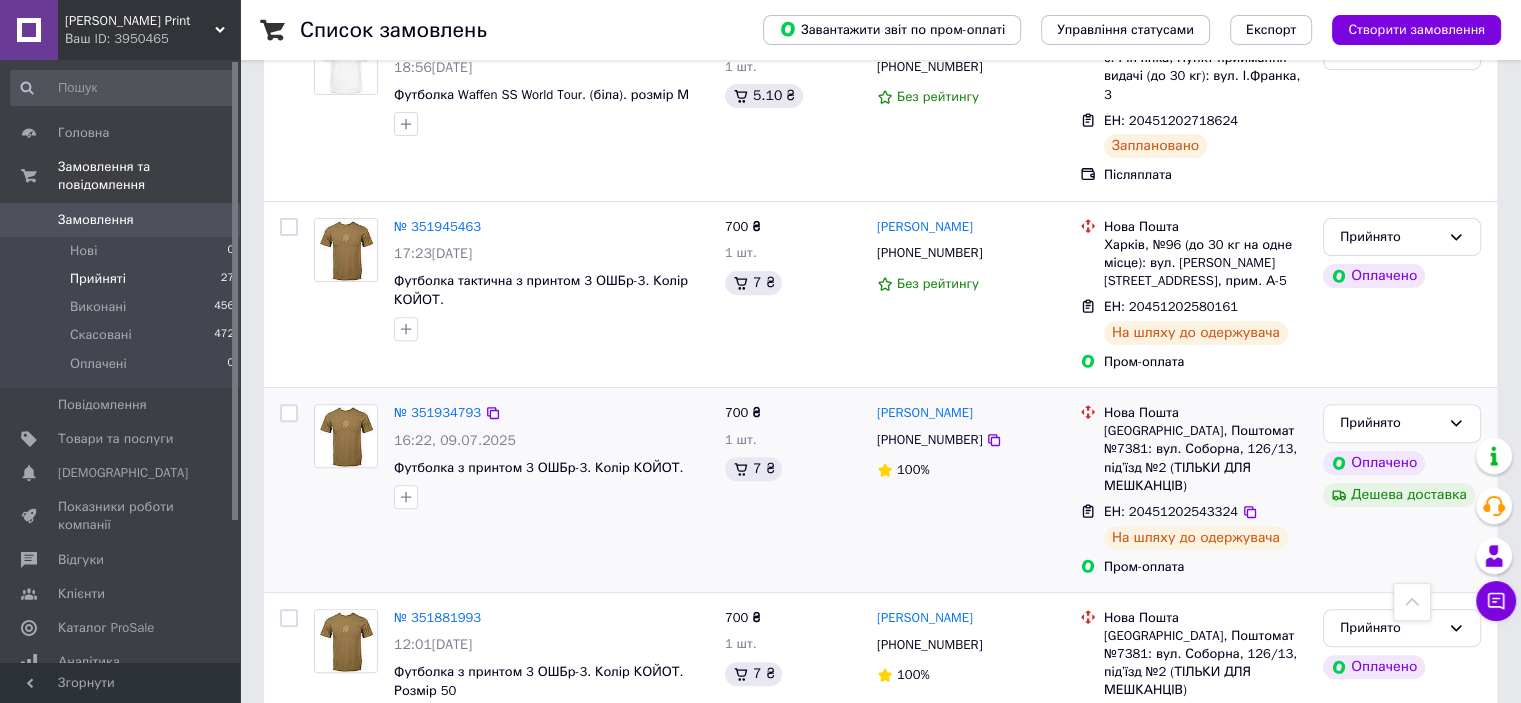 click at bounding box center (345, 436) 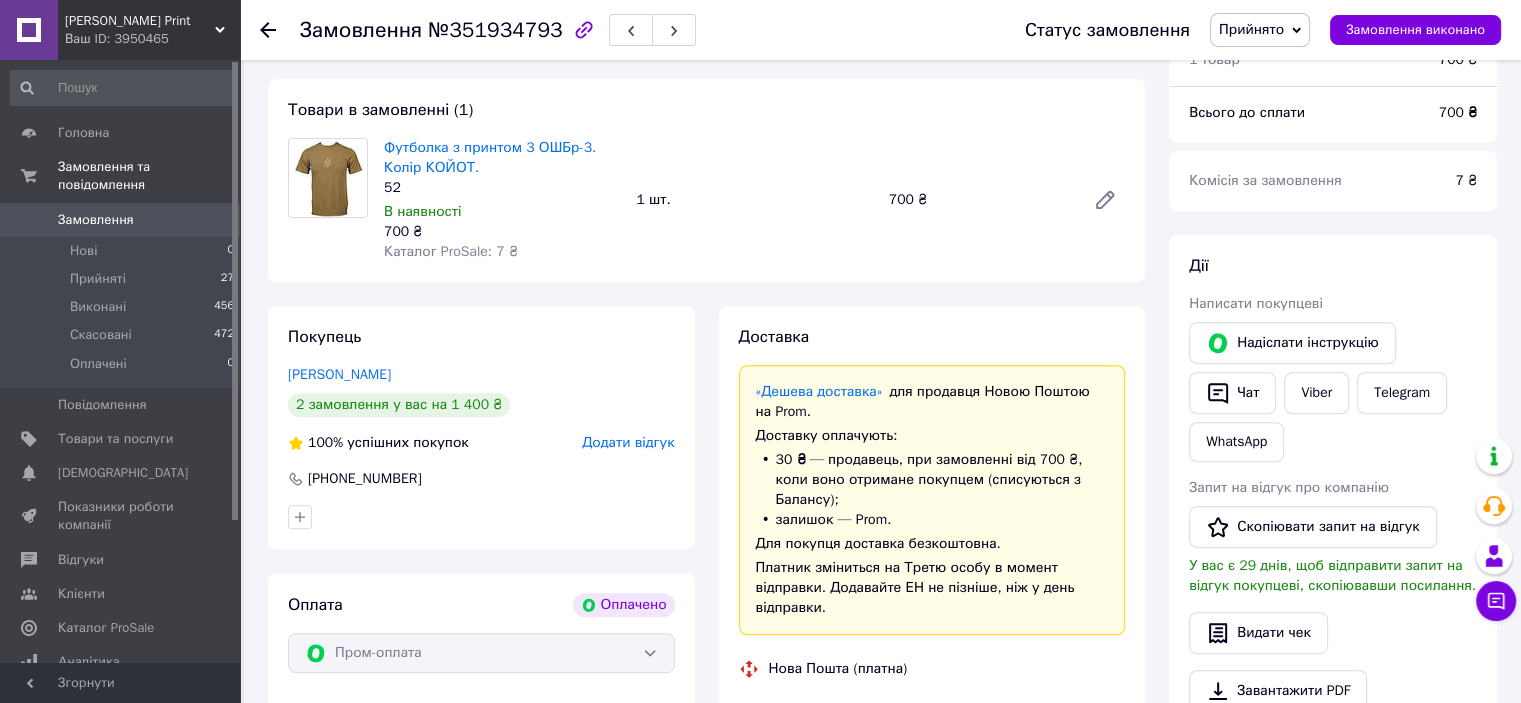 scroll, scrollTop: 696, scrollLeft: 0, axis: vertical 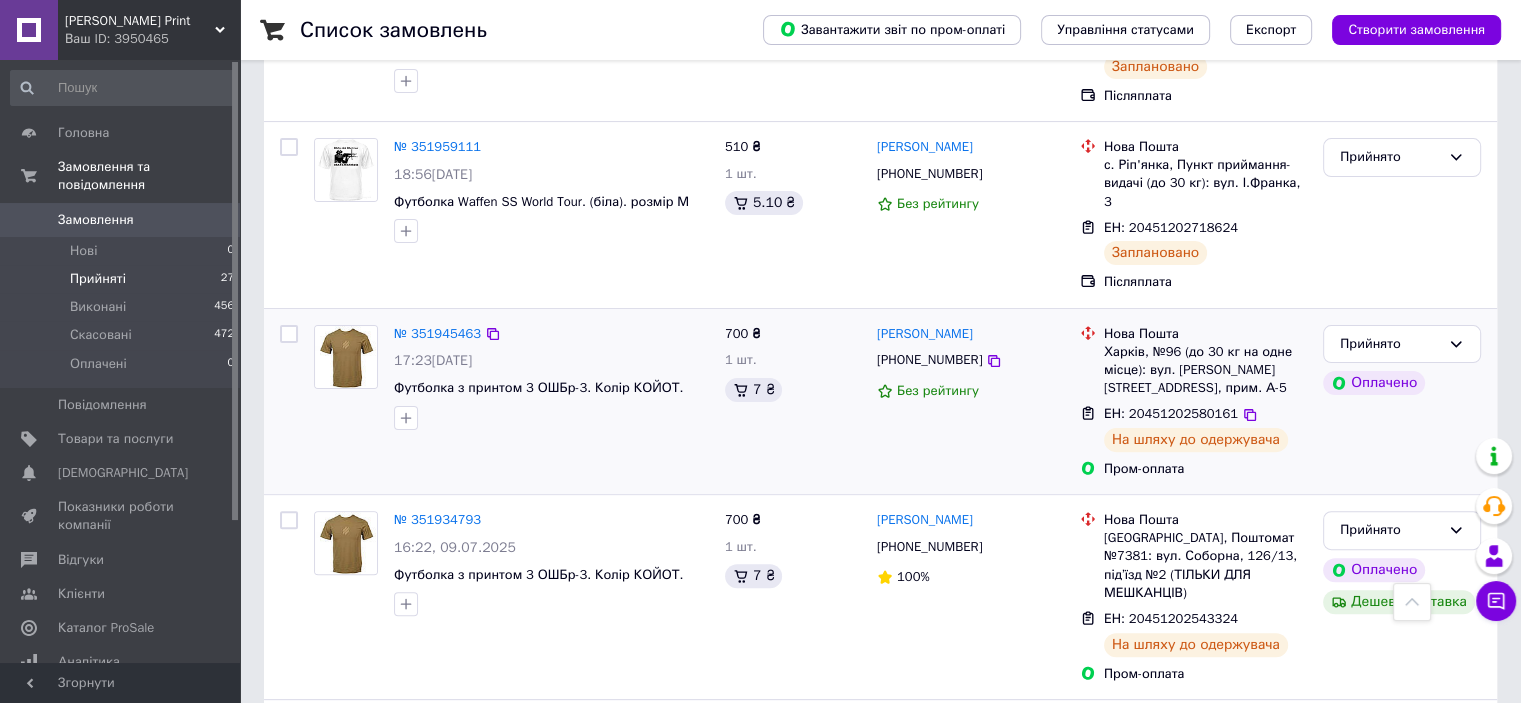 click at bounding box center [345, 357] 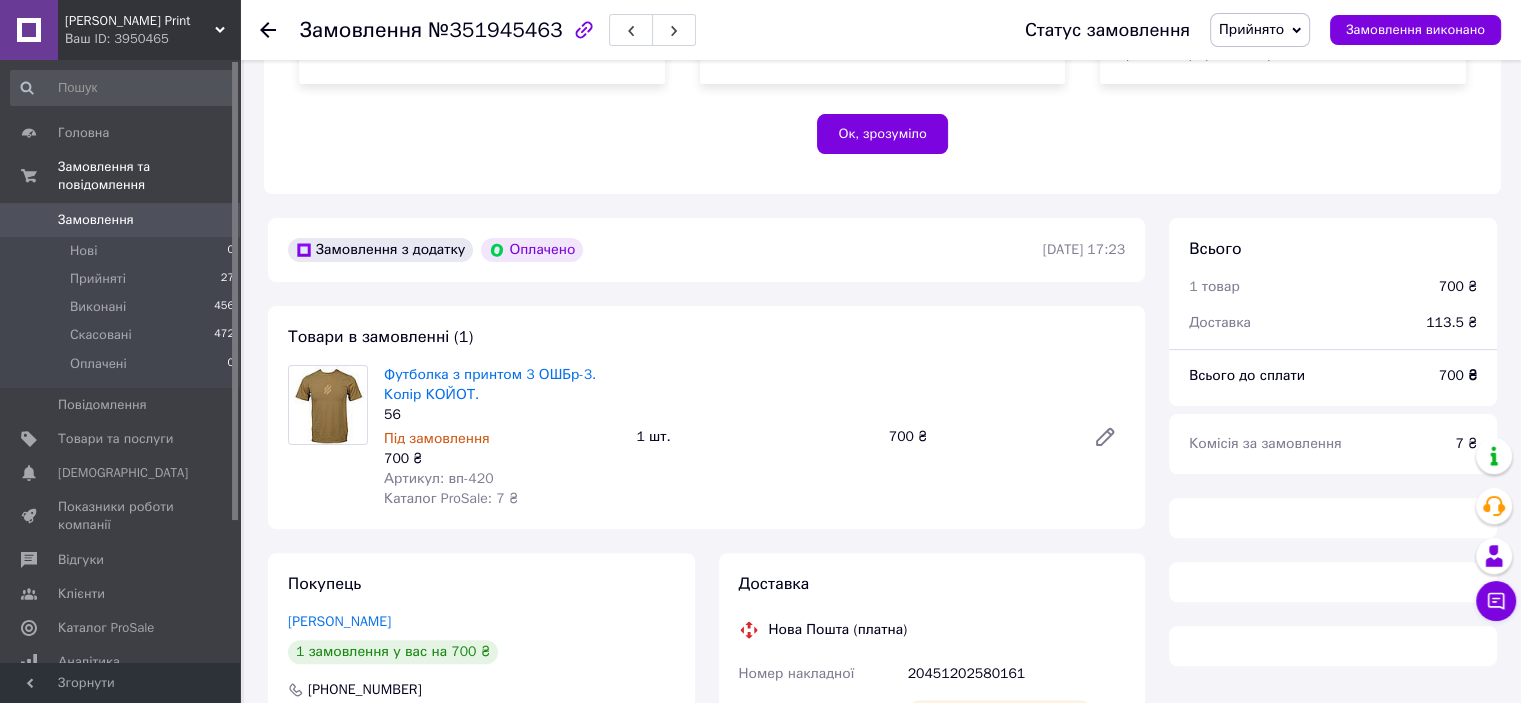 scroll, scrollTop: 468, scrollLeft: 0, axis: vertical 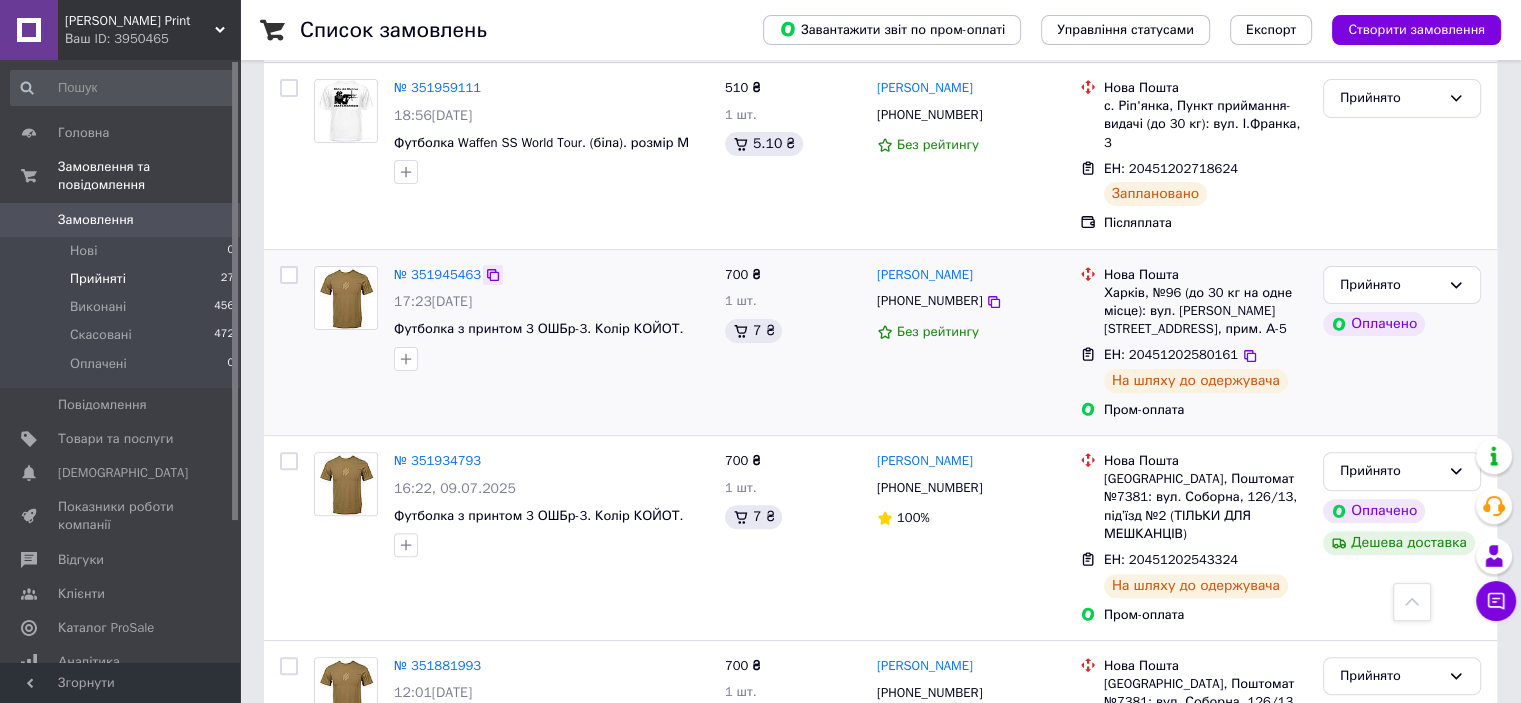 click 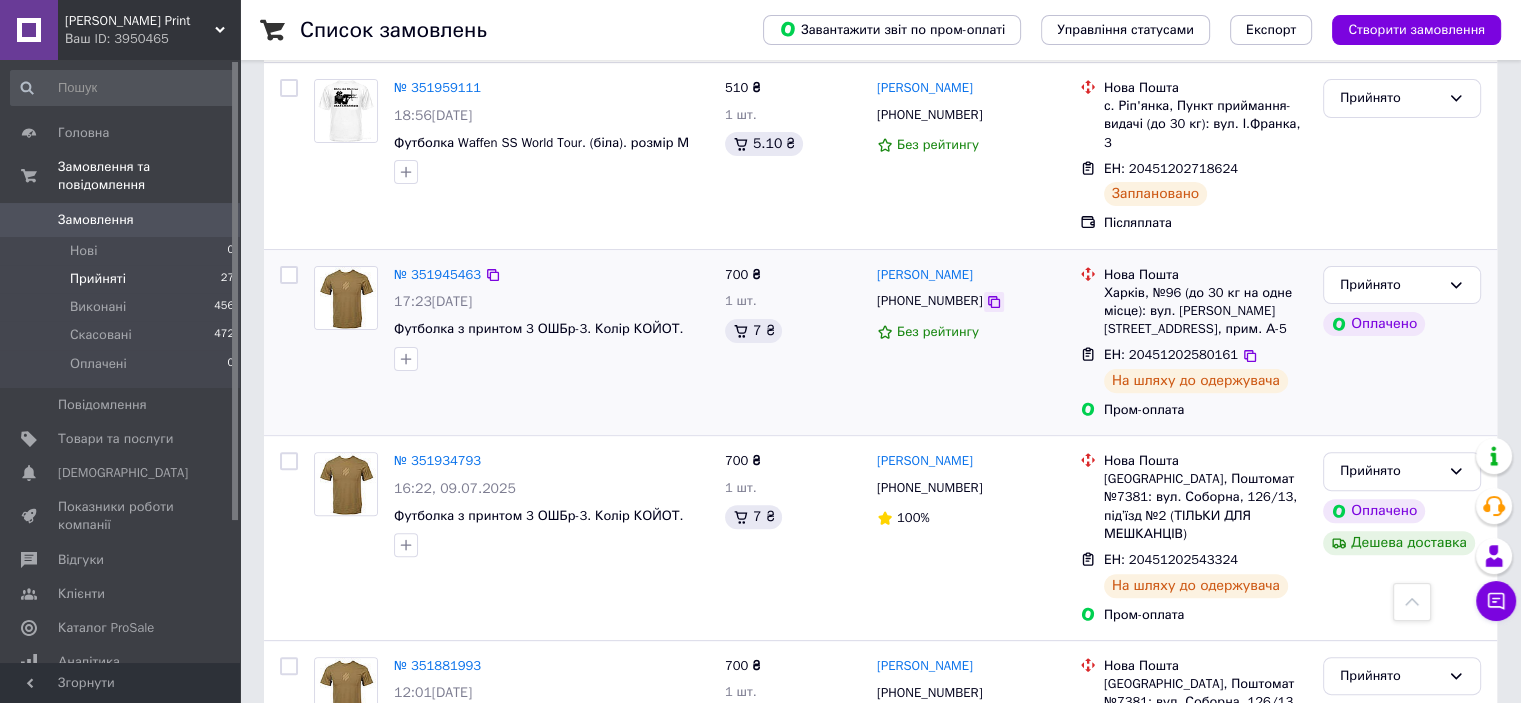click 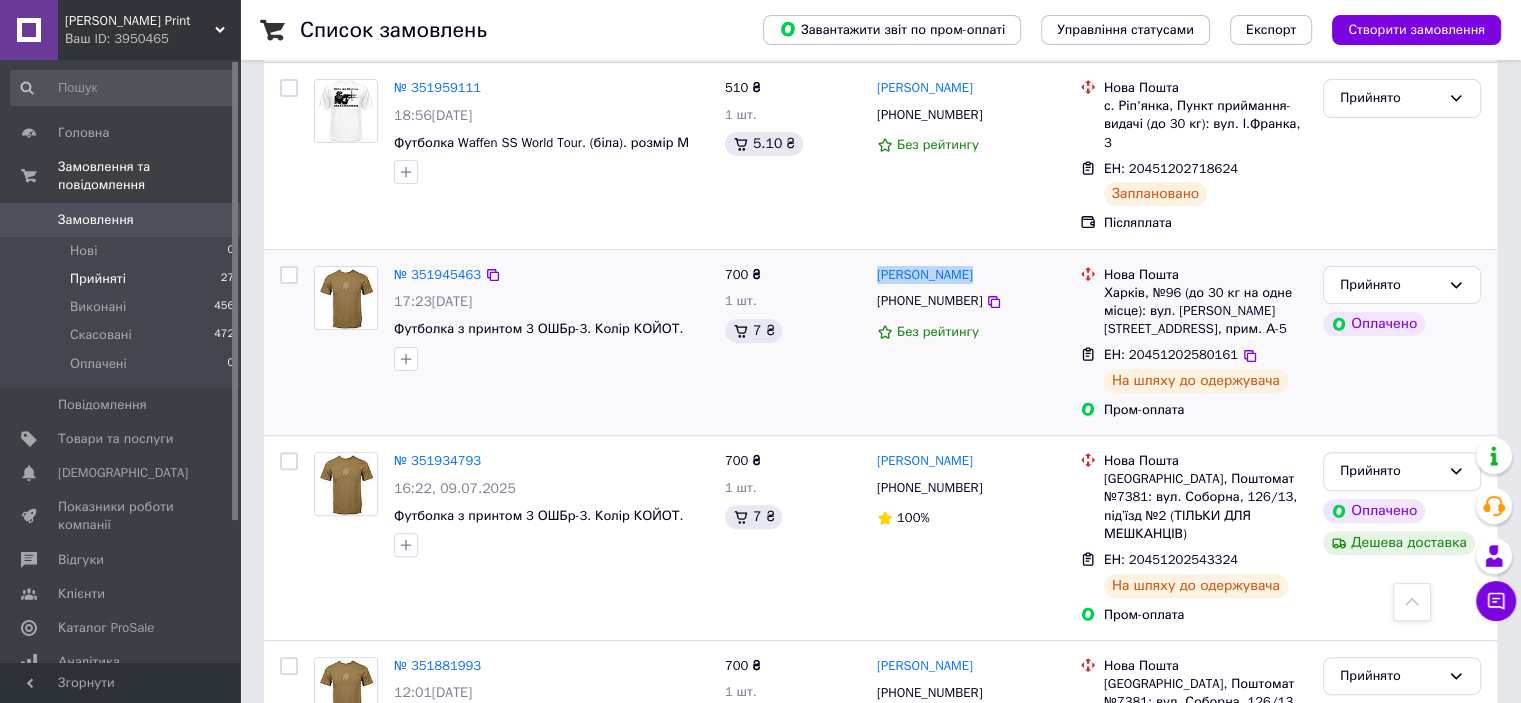 drag, startPoint x: 980, startPoint y: 238, endPoint x: 875, endPoint y: 237, distance: 105.00476 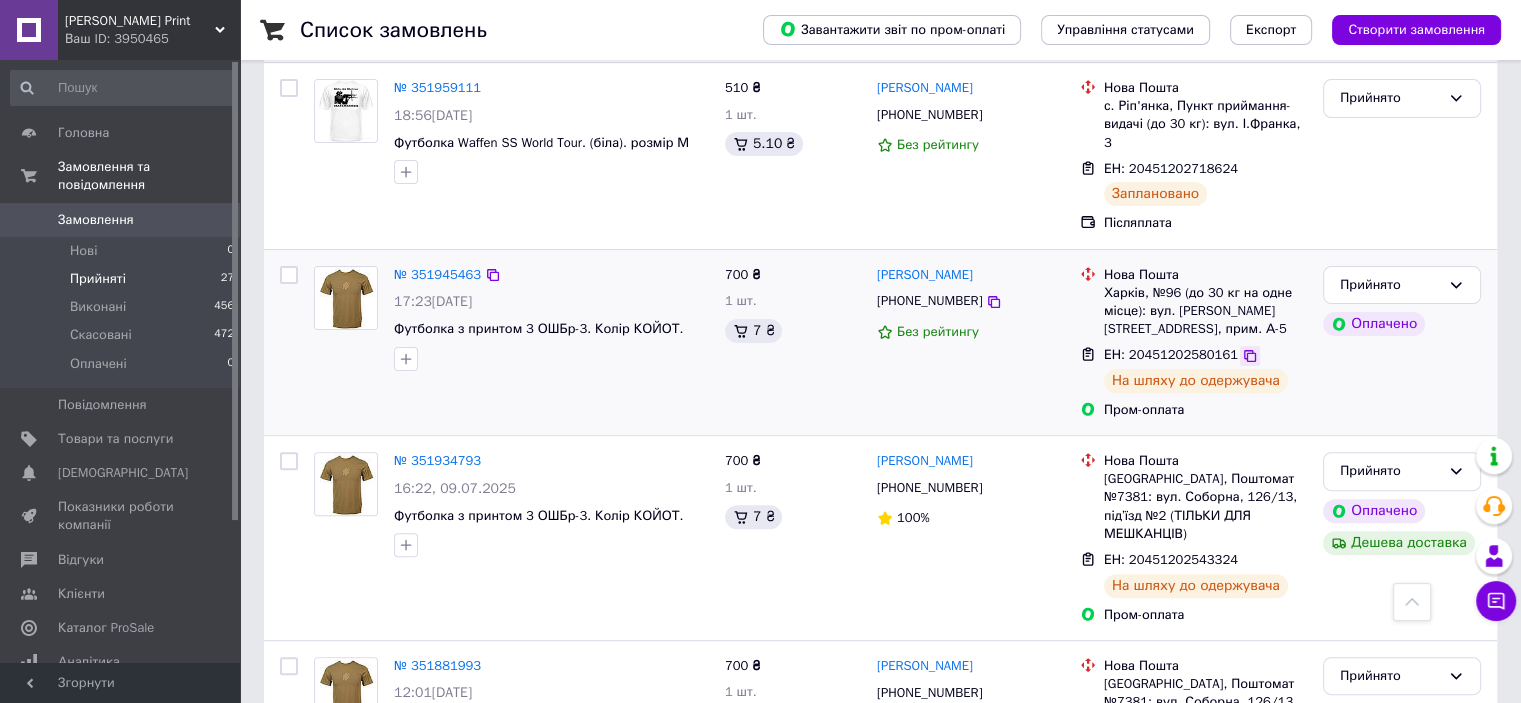 click 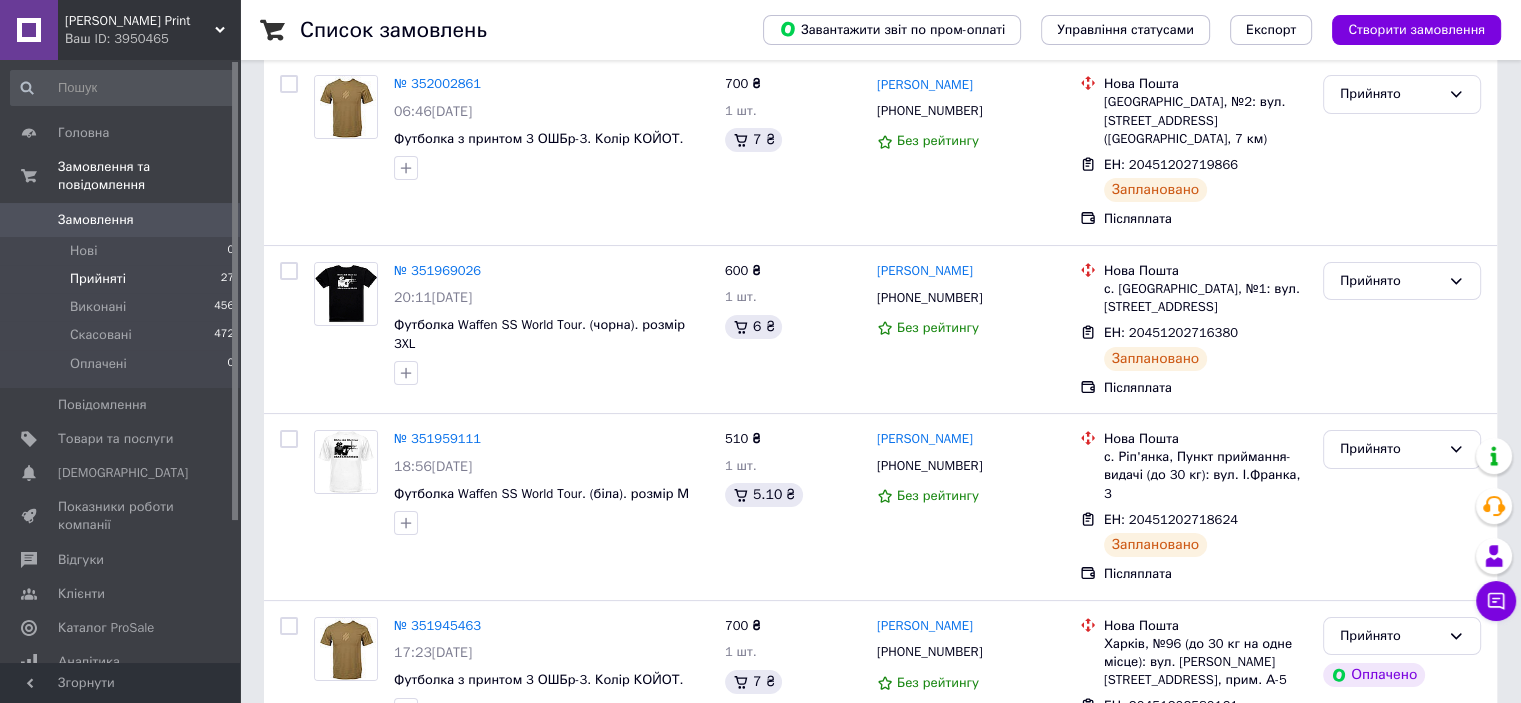 scroll, scrollTop: 0, scrollLeft: 0, axis: both 